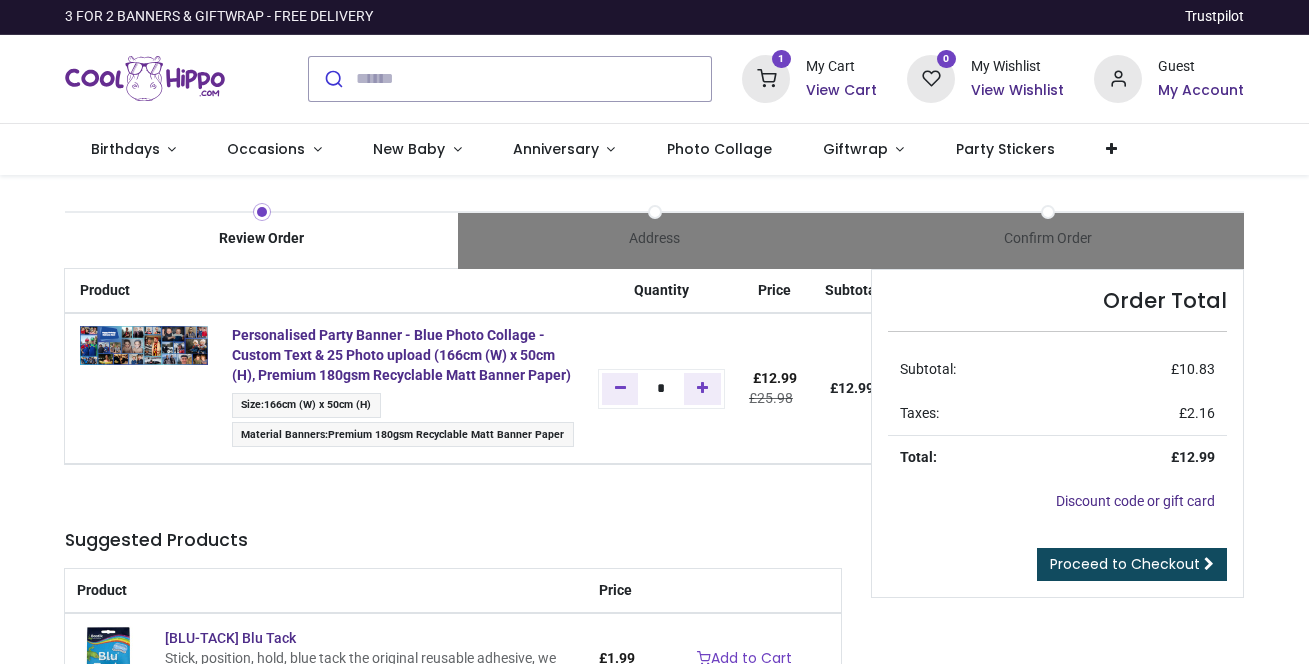 scroll, scrollTop: 0, scrollLeft: 0, axis: both 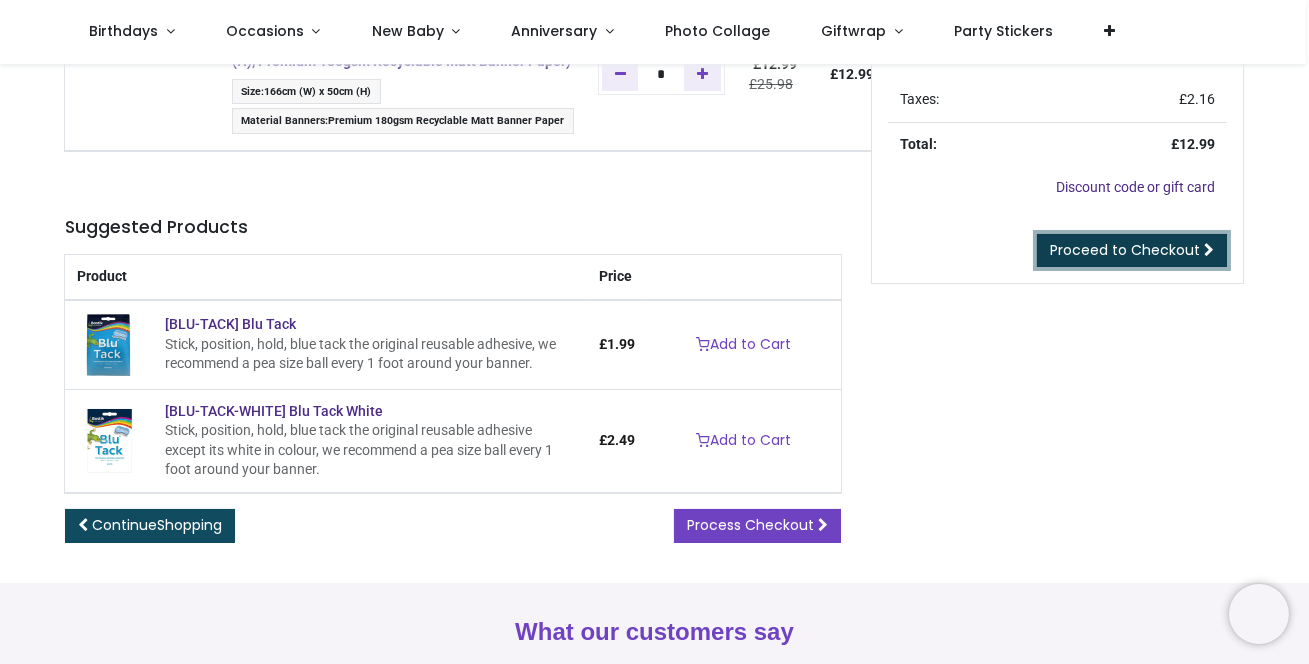 click on "Proceed to Checkout" at bounding box center [1125, 250] 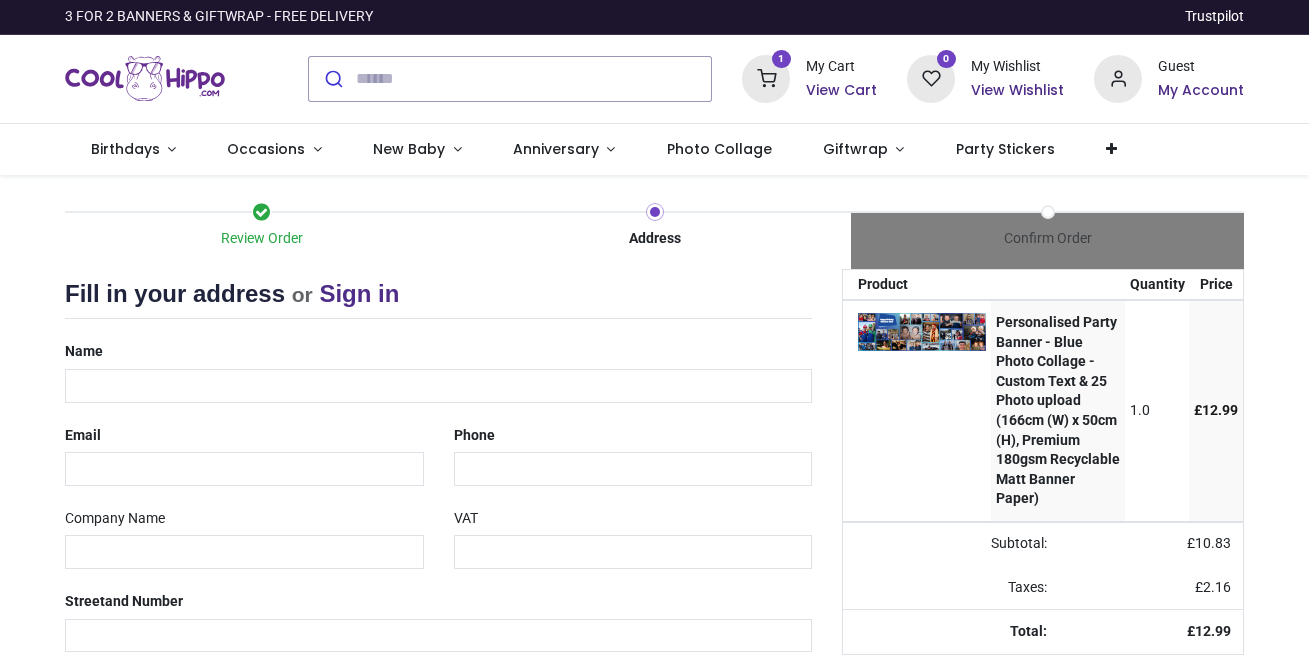 scroll, scrollTop: 0, scrollLeft: 0, axis: both 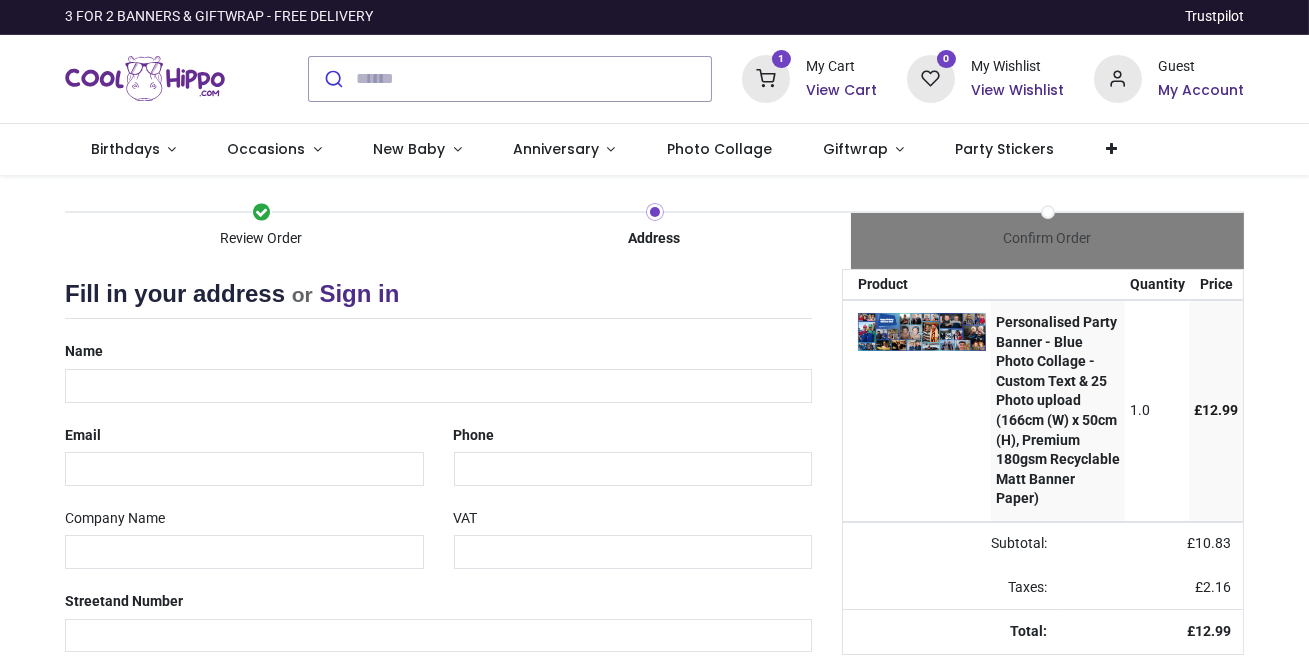 select on "***" 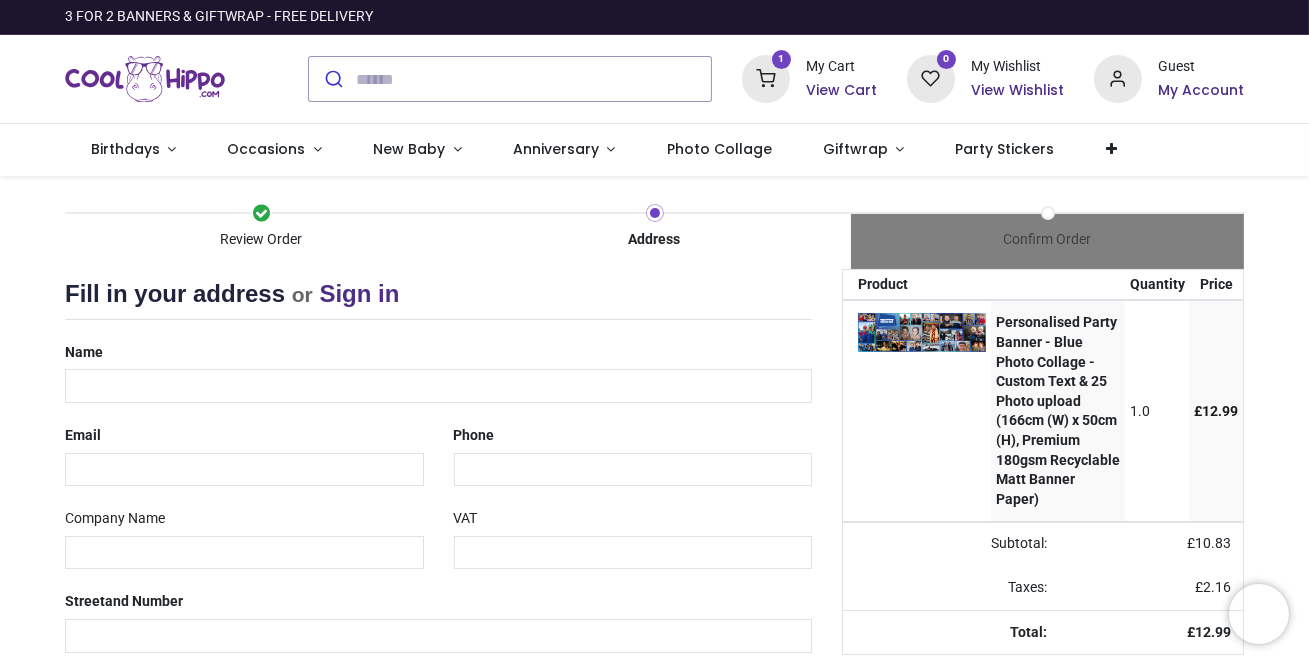 click at bounding box center [262, 213] 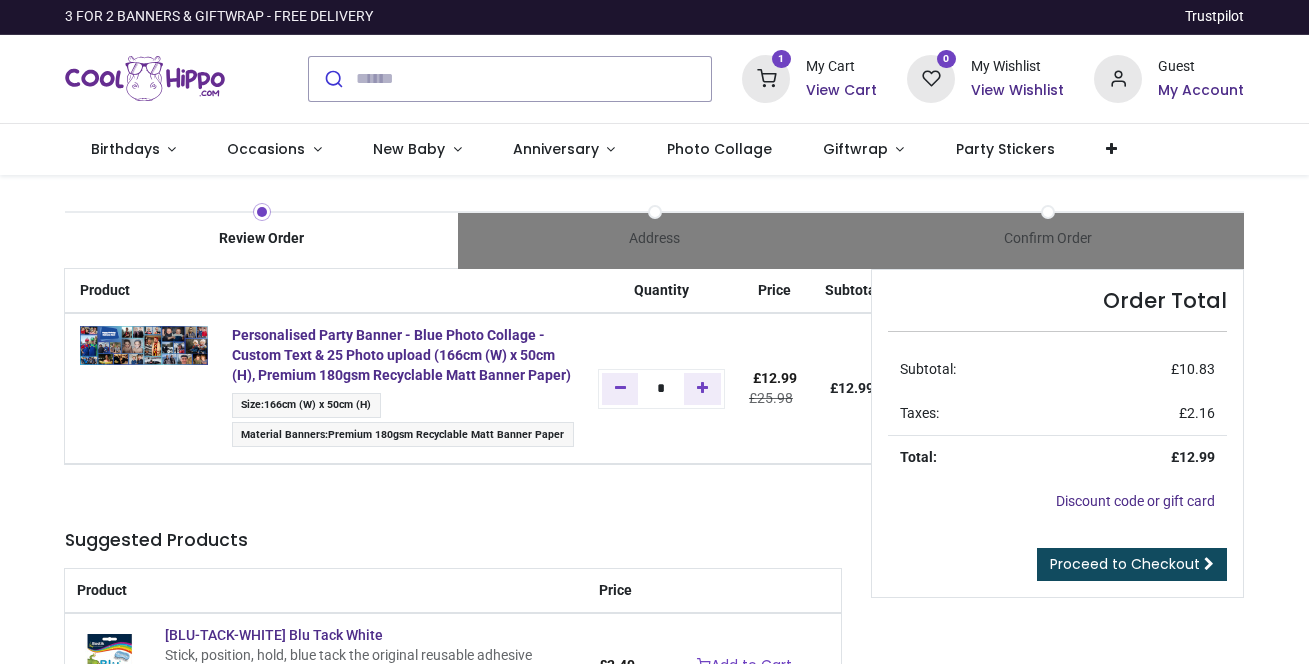 scroll, scrollTop: 0, scrollLeft: 0, axis: both 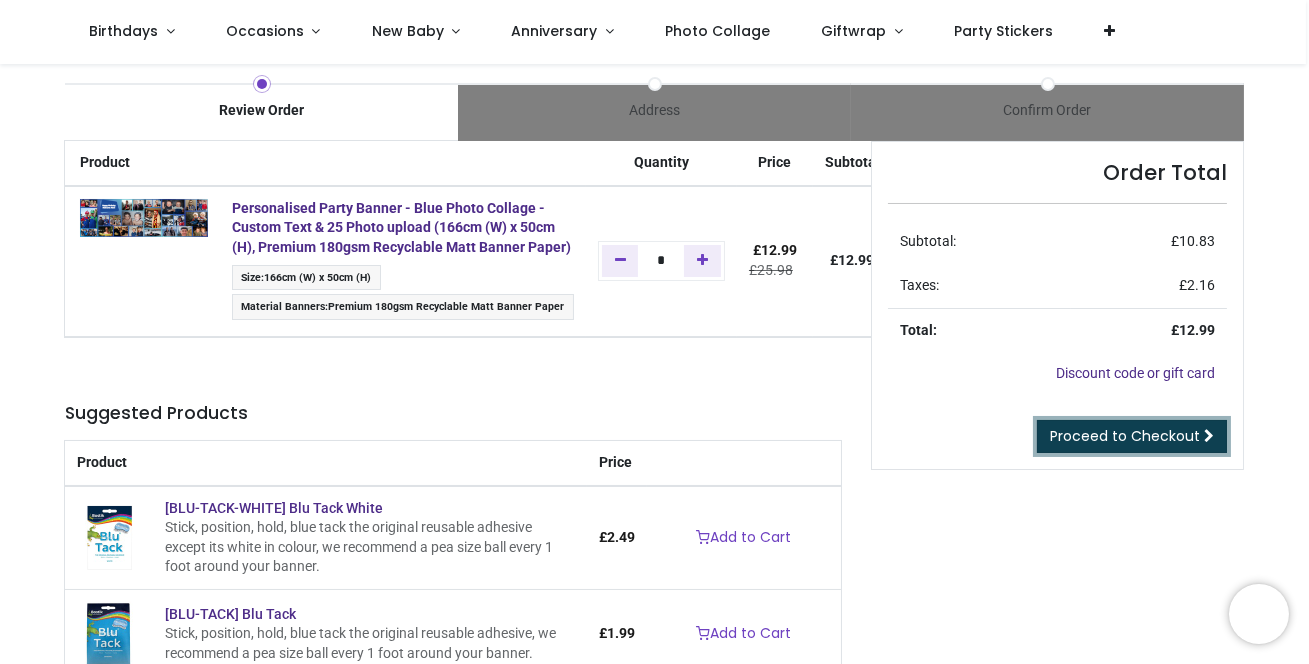 click on "Proceed to Checkout" at bounding box center [1132, 437] 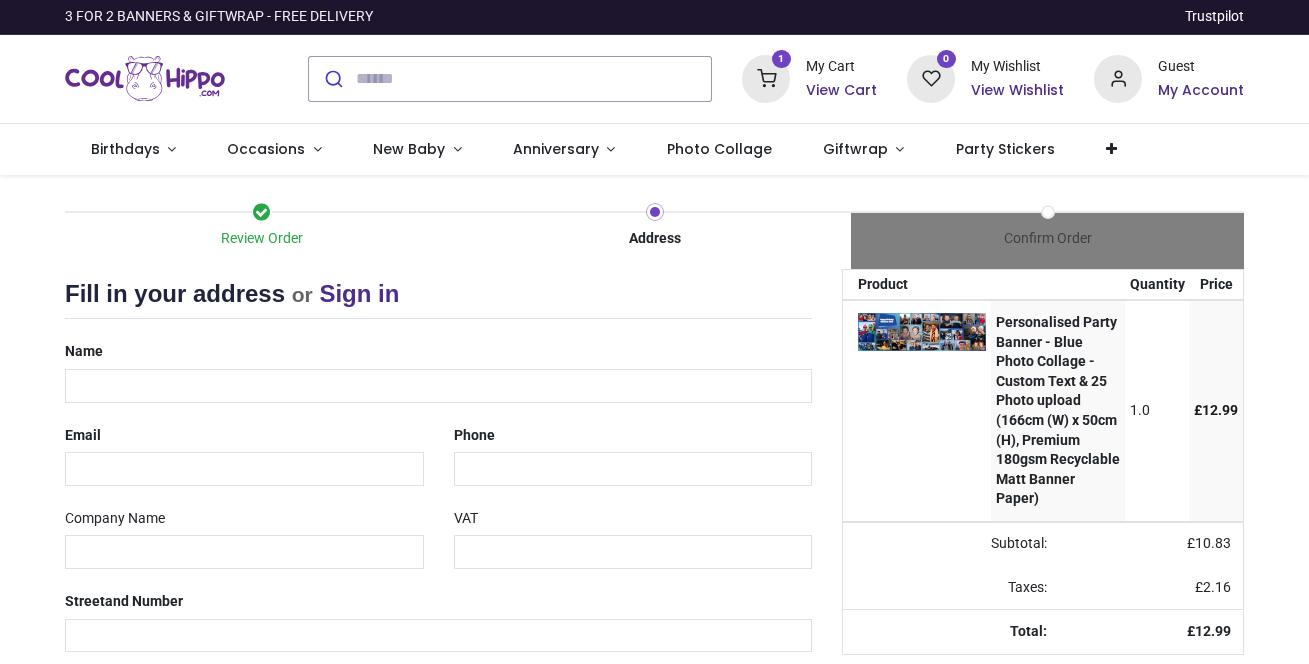 scroll, scrollTop: 0, scrollLeft: 0, axis: both 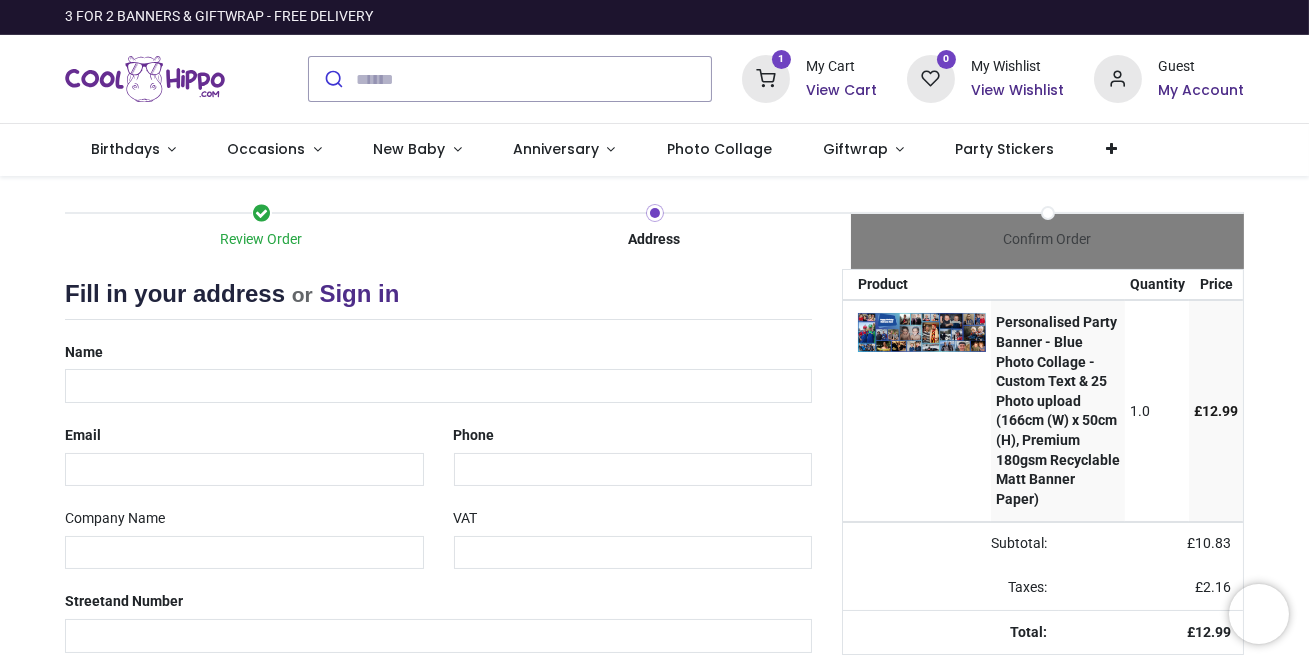 select on "***" 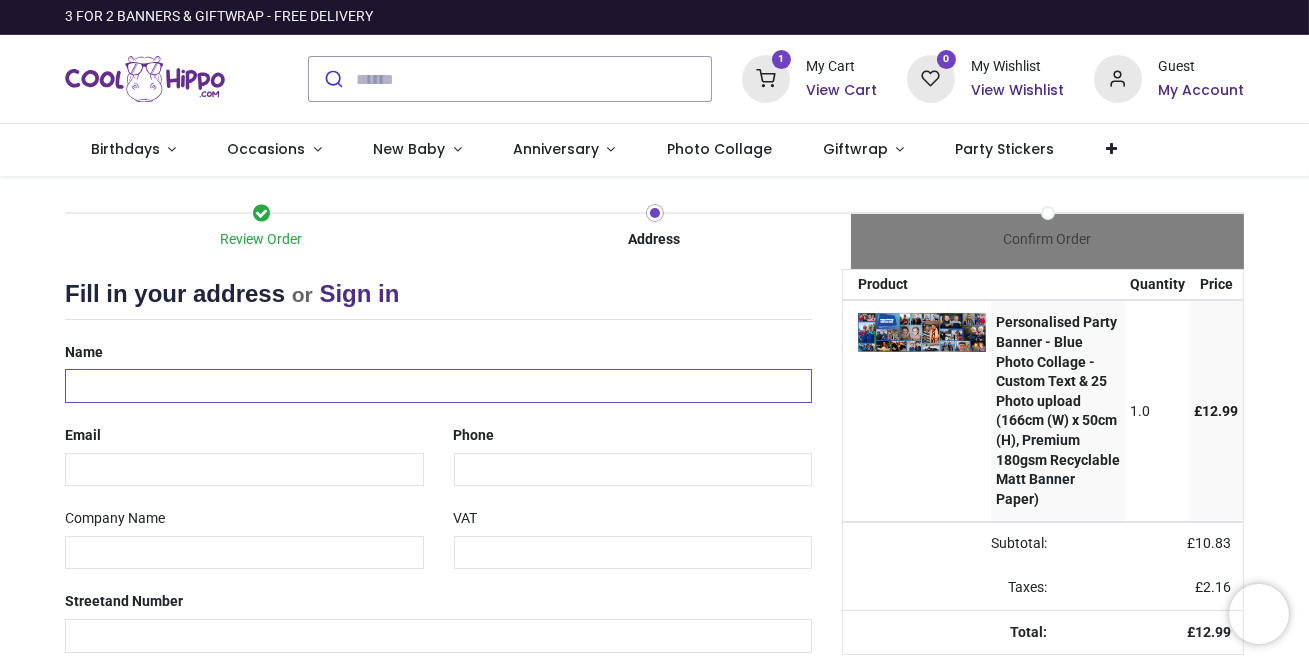 click at bounding box center [438, 386] 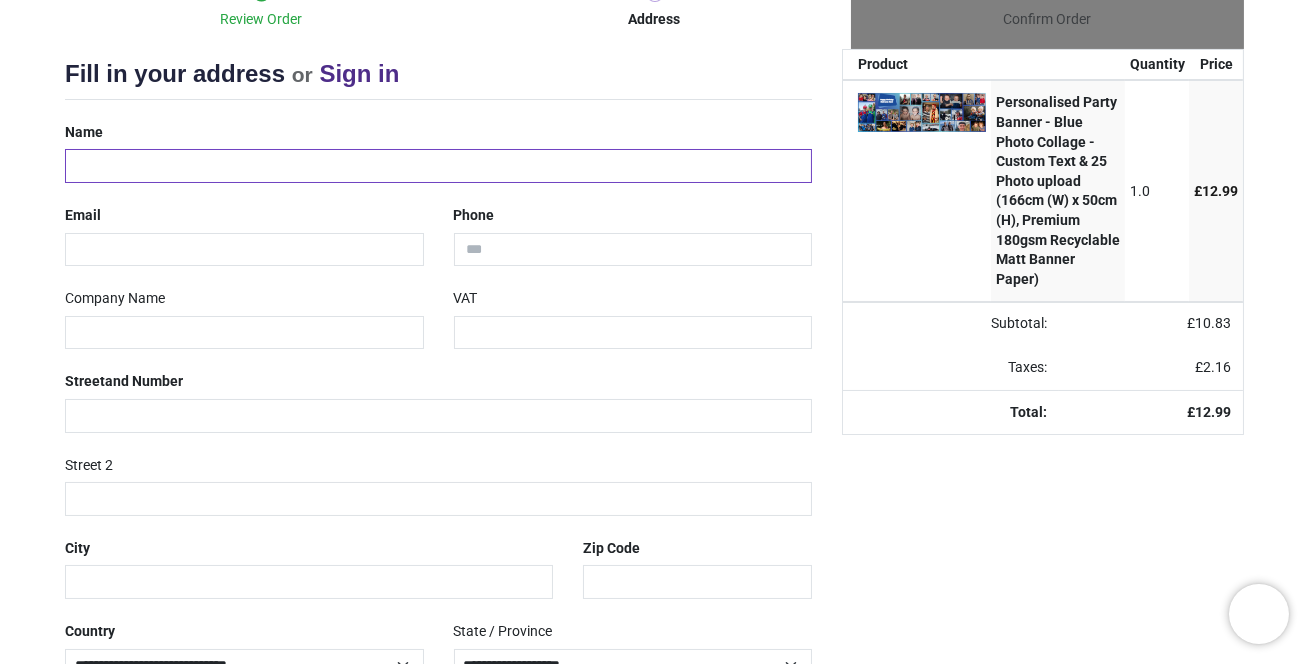 scroll, scrollTop: 116, scrollLeft: 0, axis: vertical 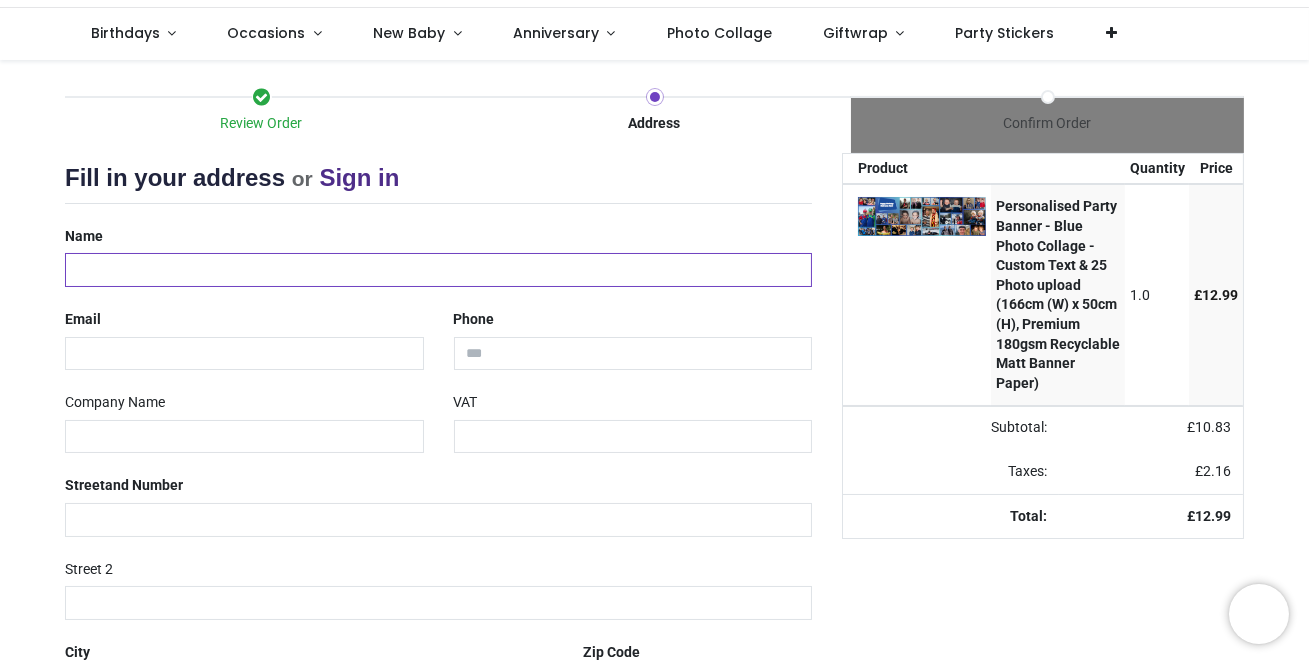 type on "*" 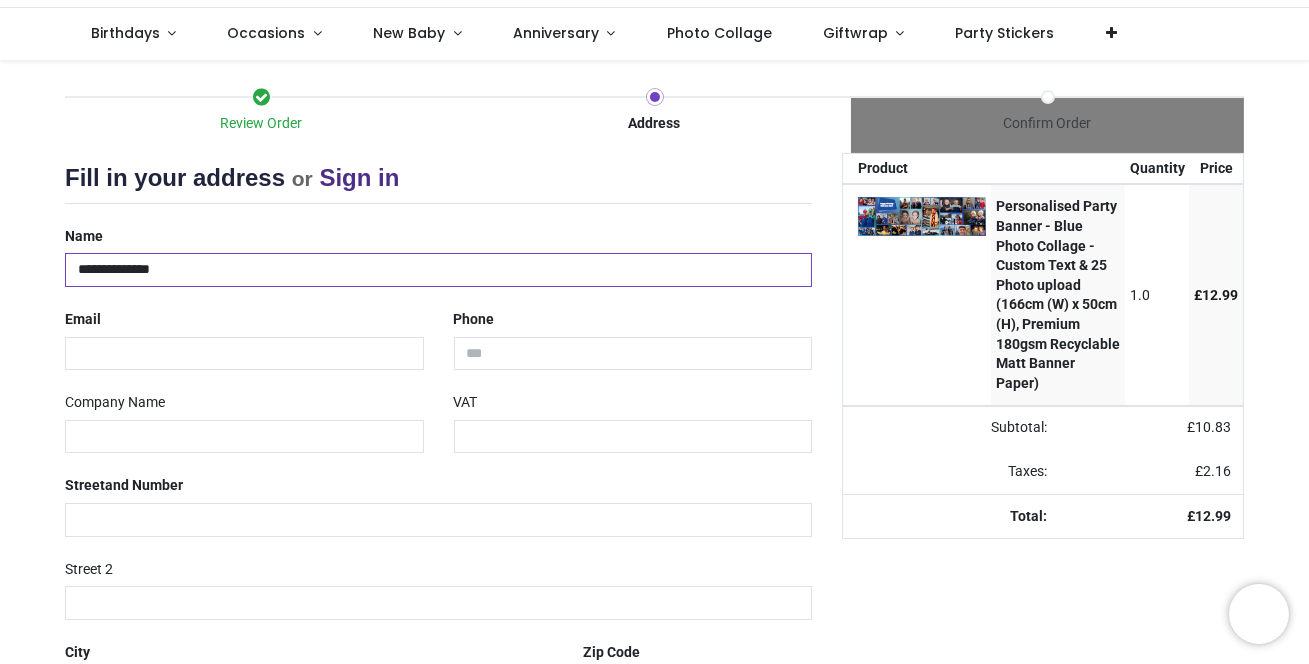 type on "**********" 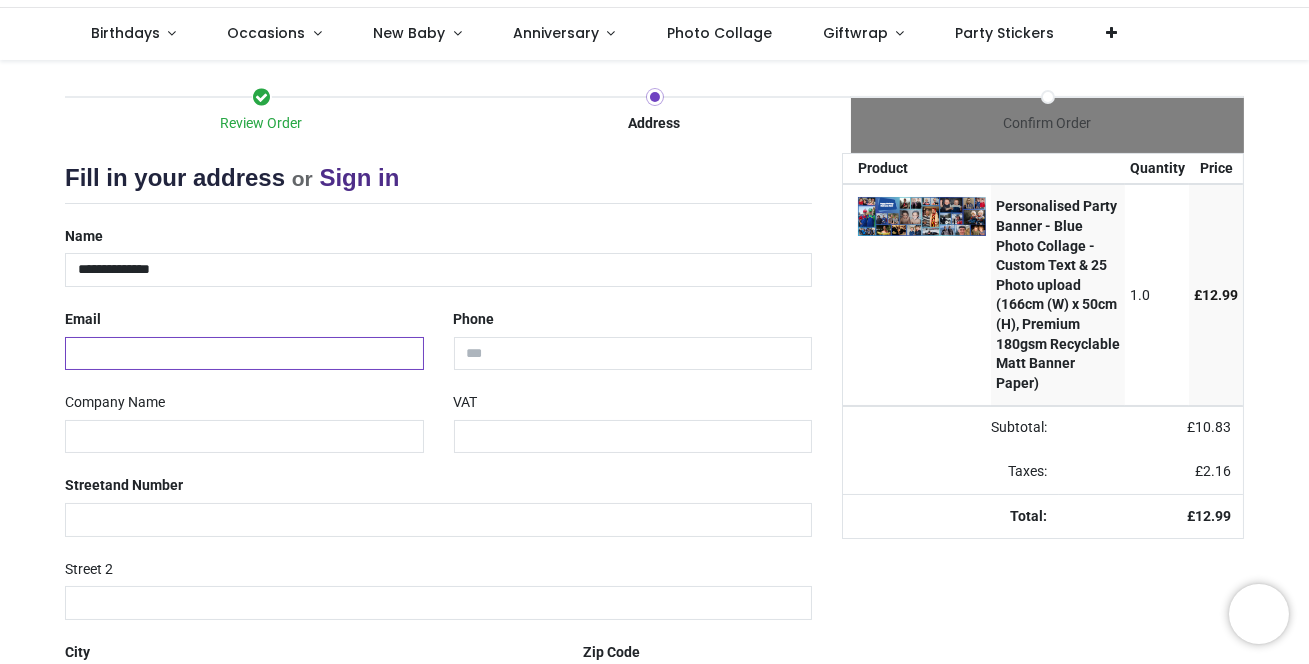 click at bounding box center (244, 354) 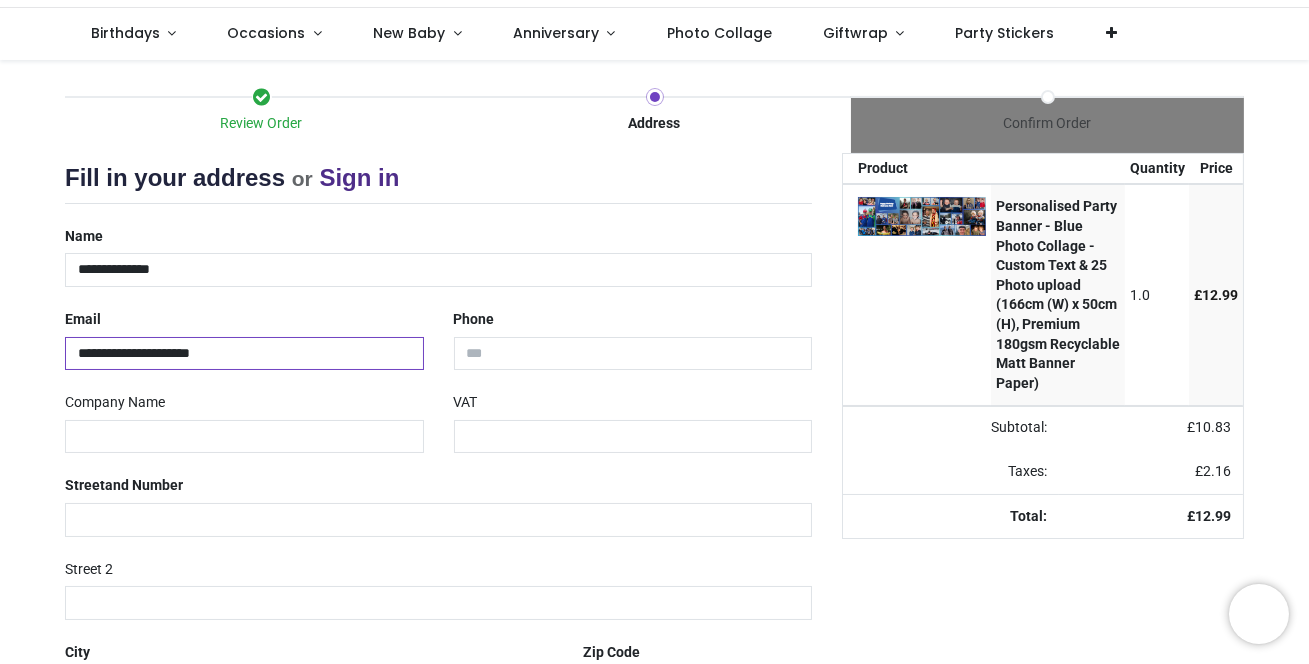 type on "**********" 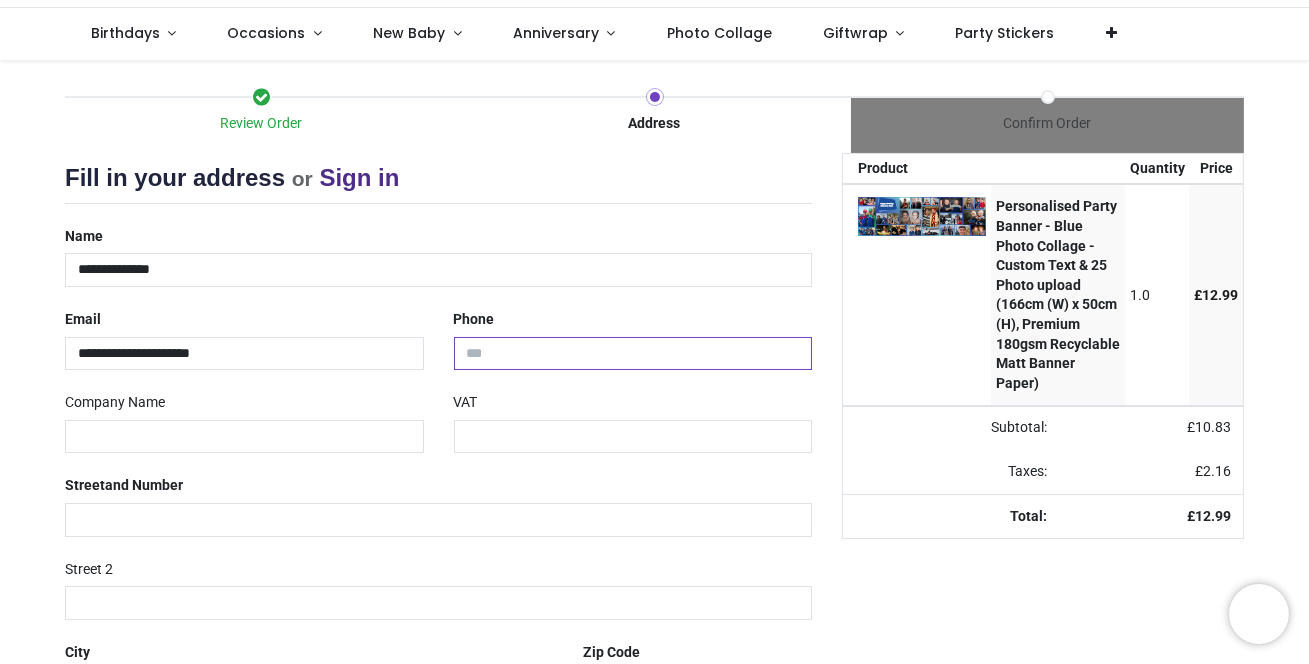 click at bounding box center (633, 354) 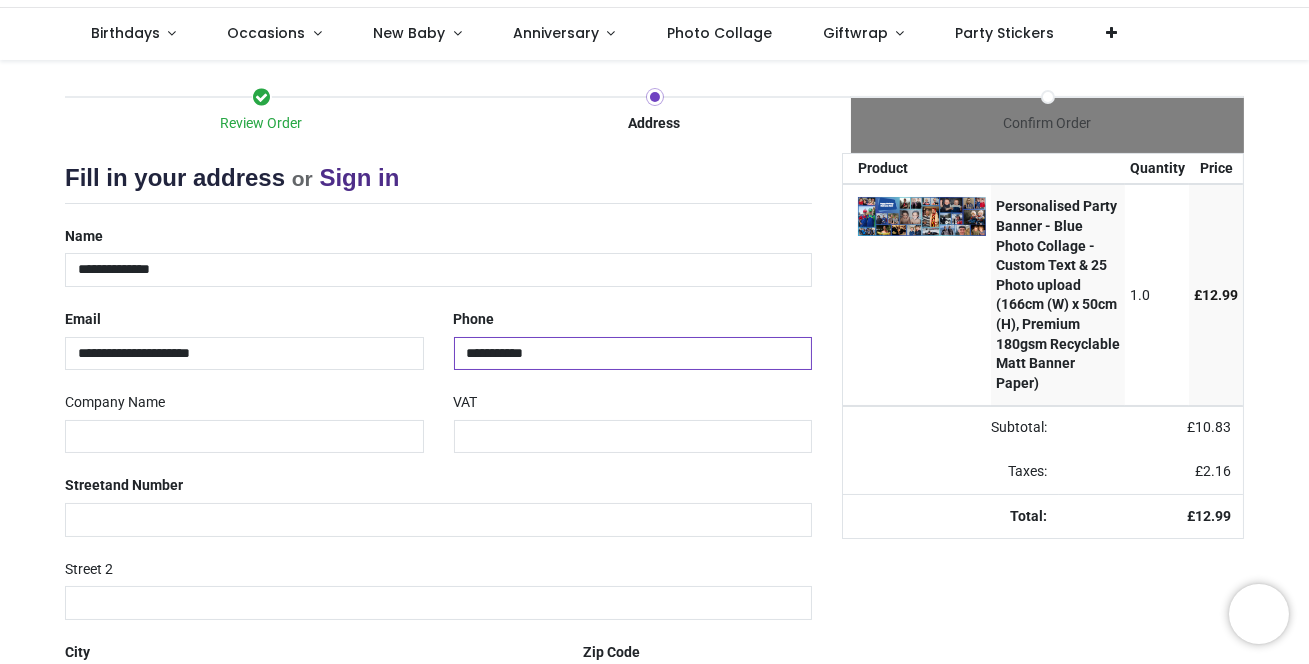 type on "**********" 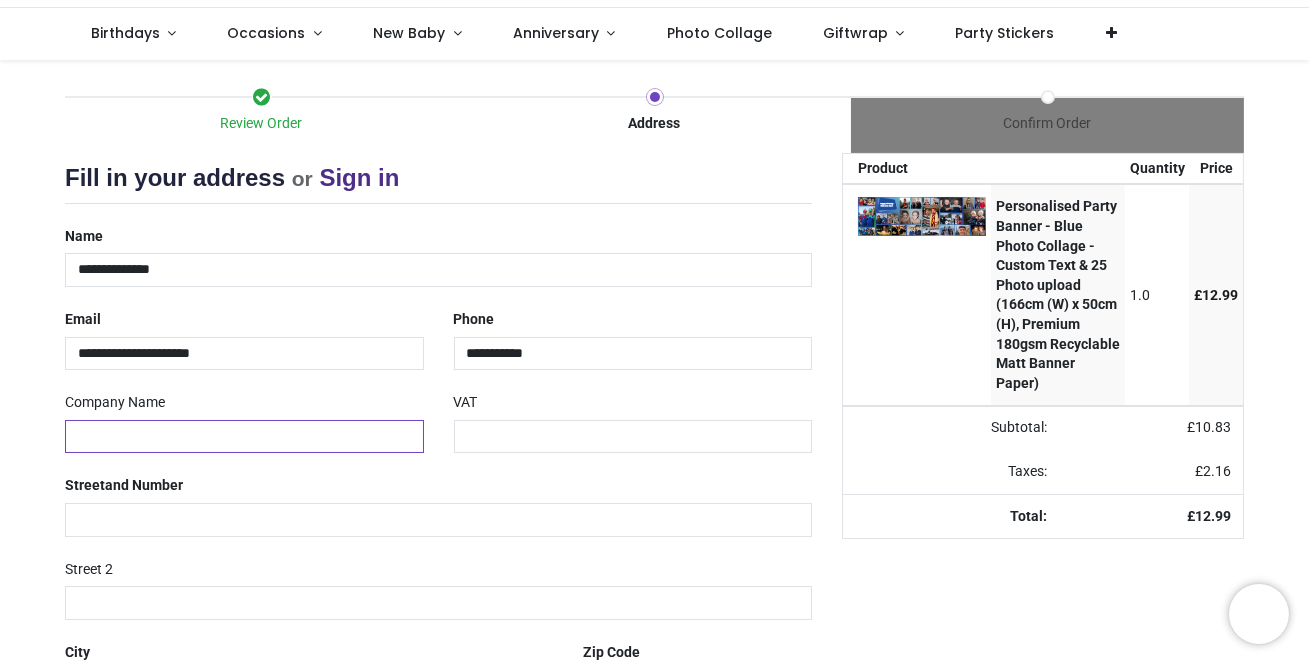 click at bounding box center (244, 437) 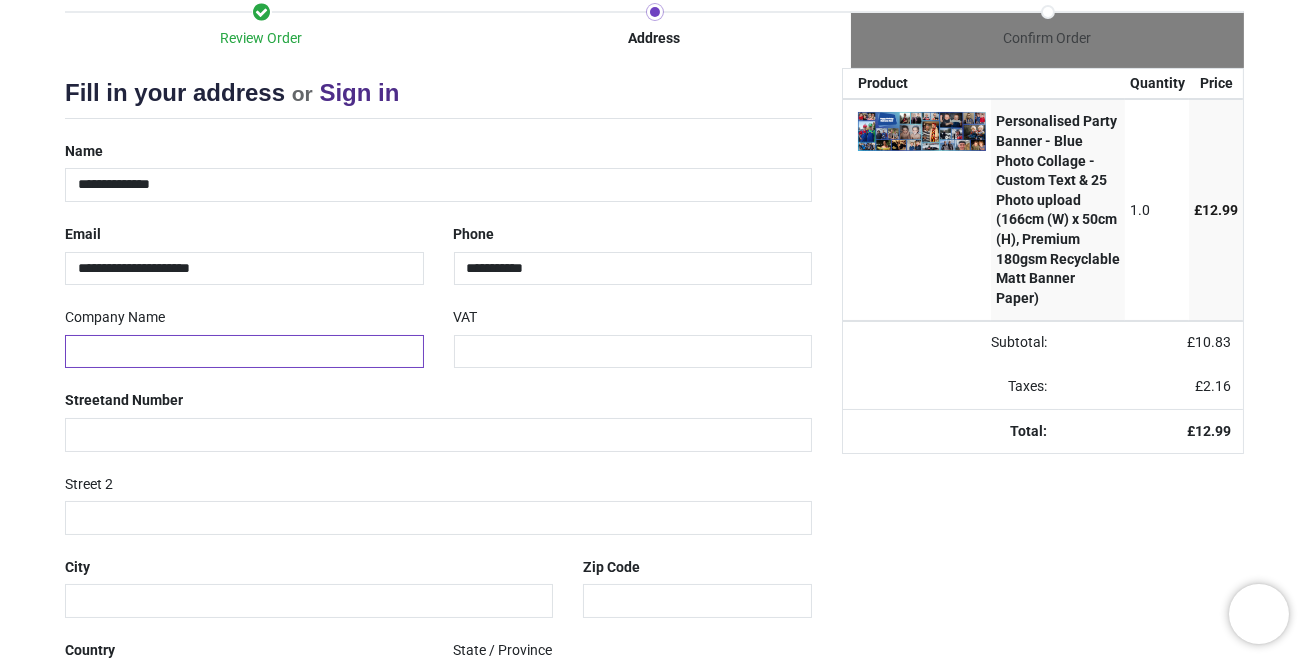 scroll, scrollTop: 202, scrollLeft: 0, axis: vertical 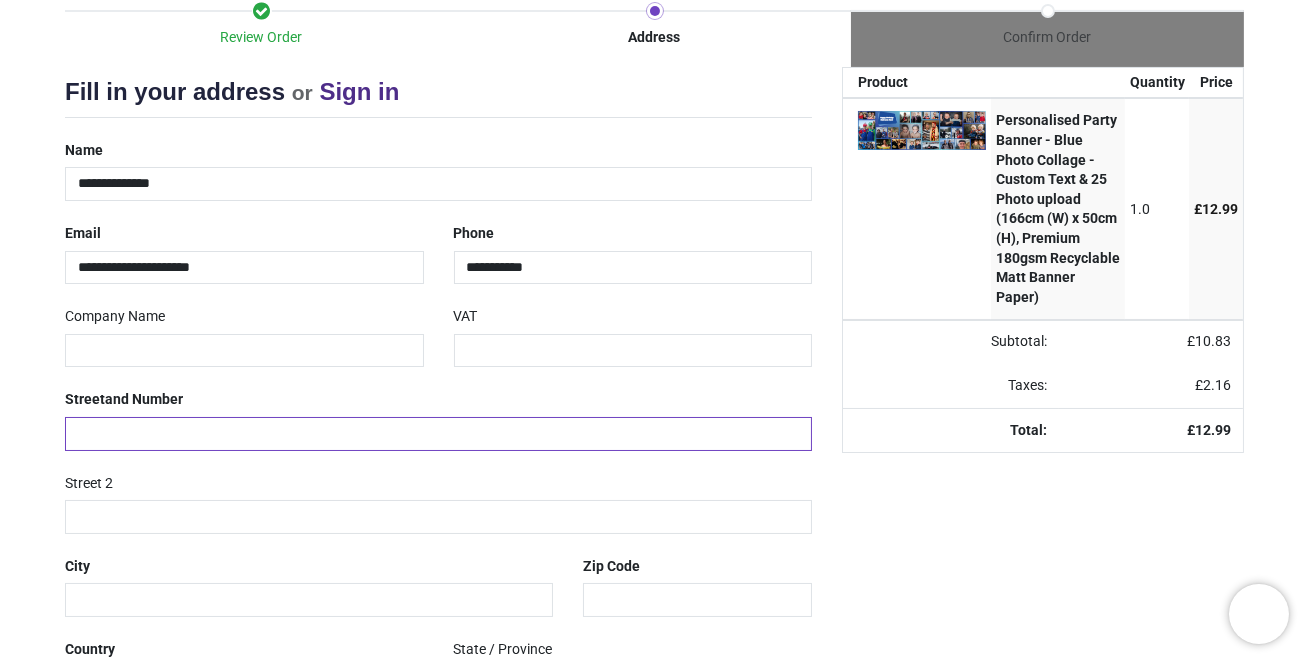 click at bounding box center [438, 434] 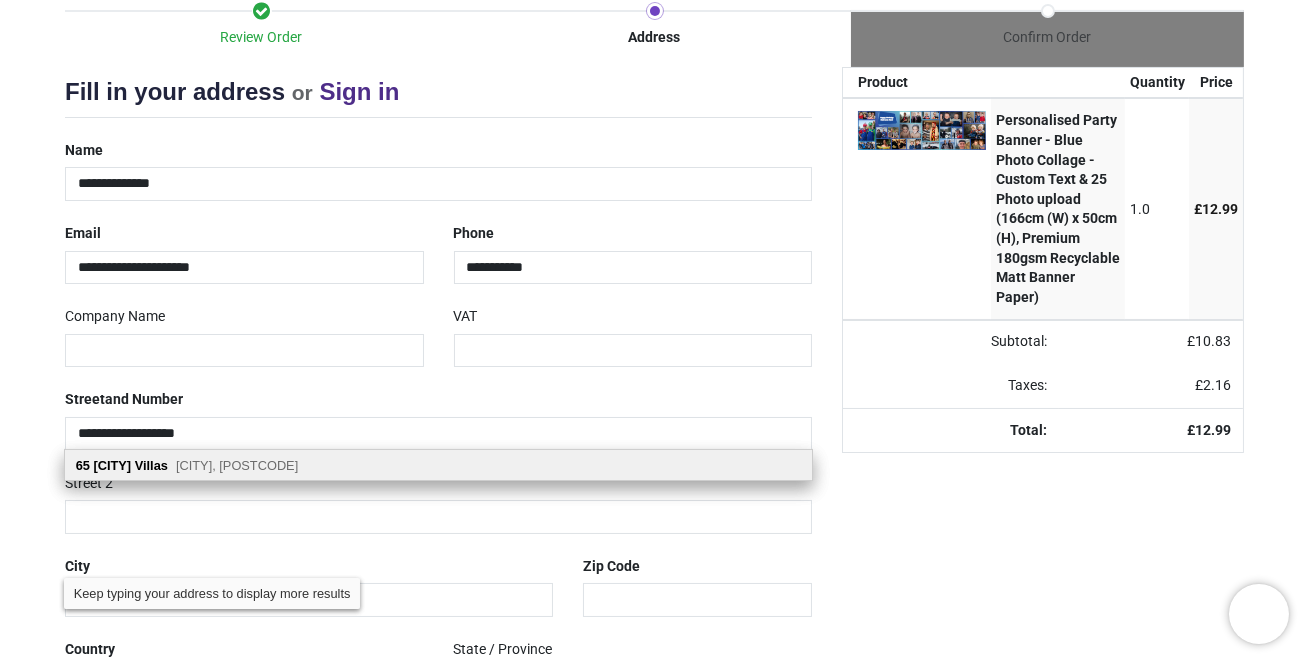 click on "[CITY], [POSTAL_CODE]" at bounding box center (237, 465) 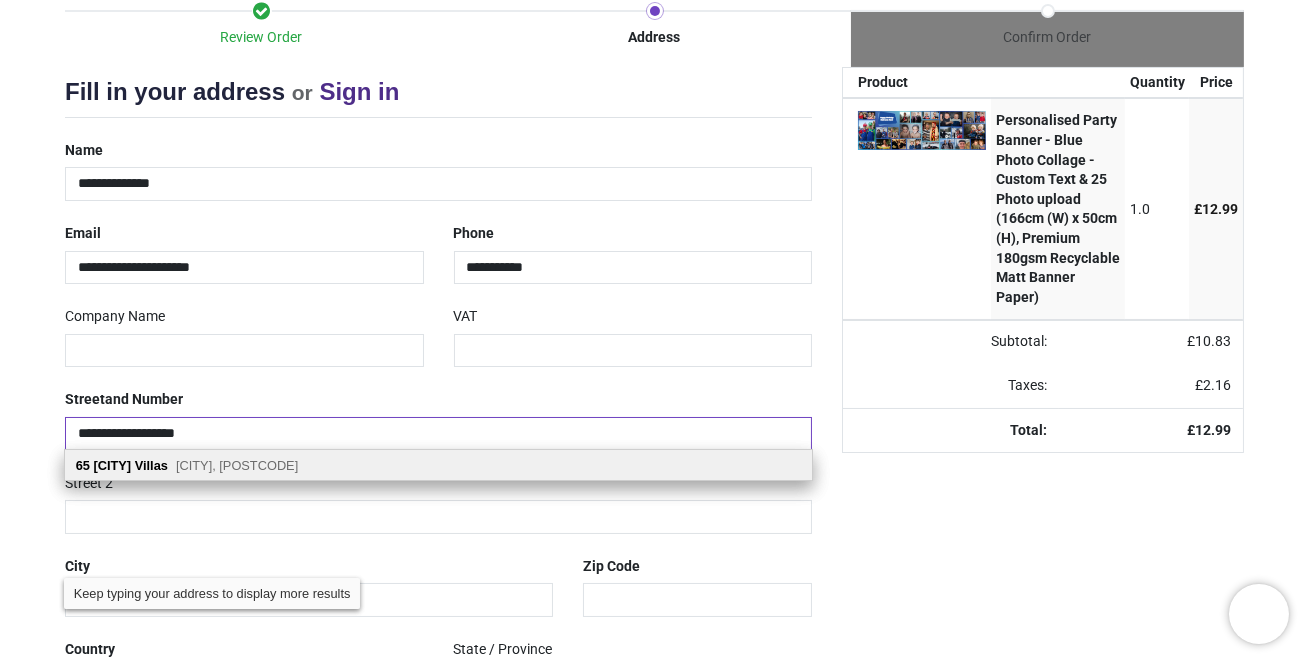 type on "**********" 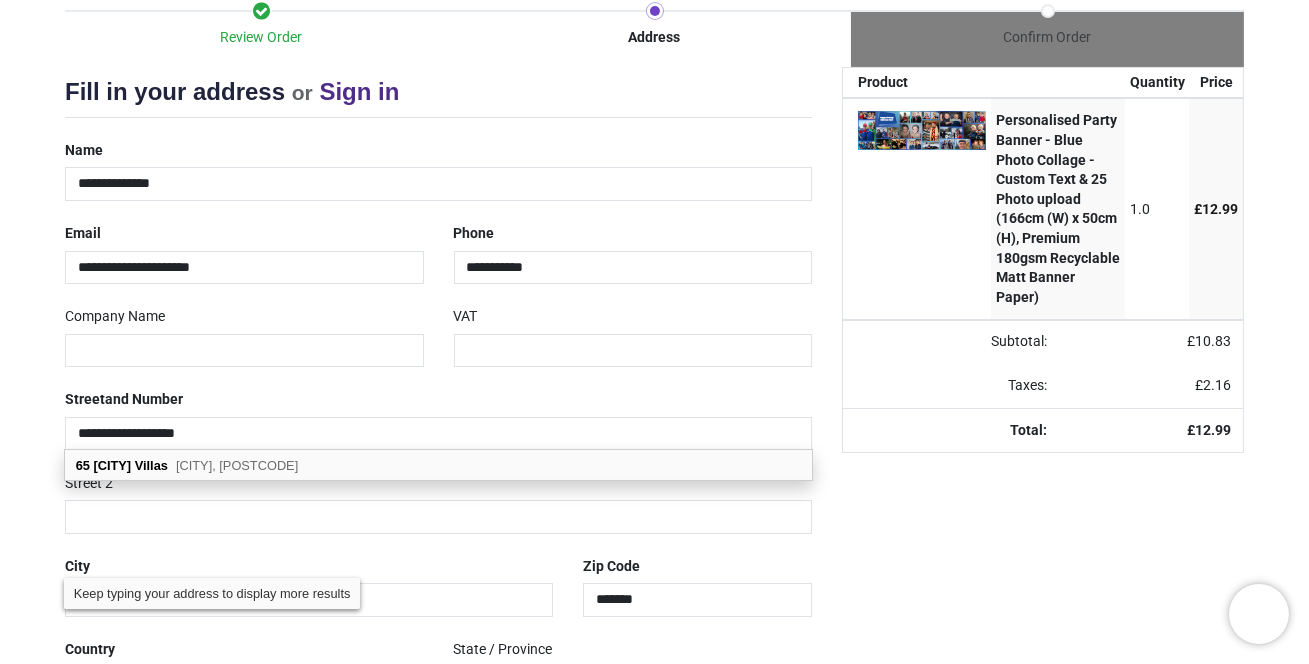 click on "Review Order
Address
Confirm Order
Your order:    £  12.99 Product Price" at bounding box center (654, 394) 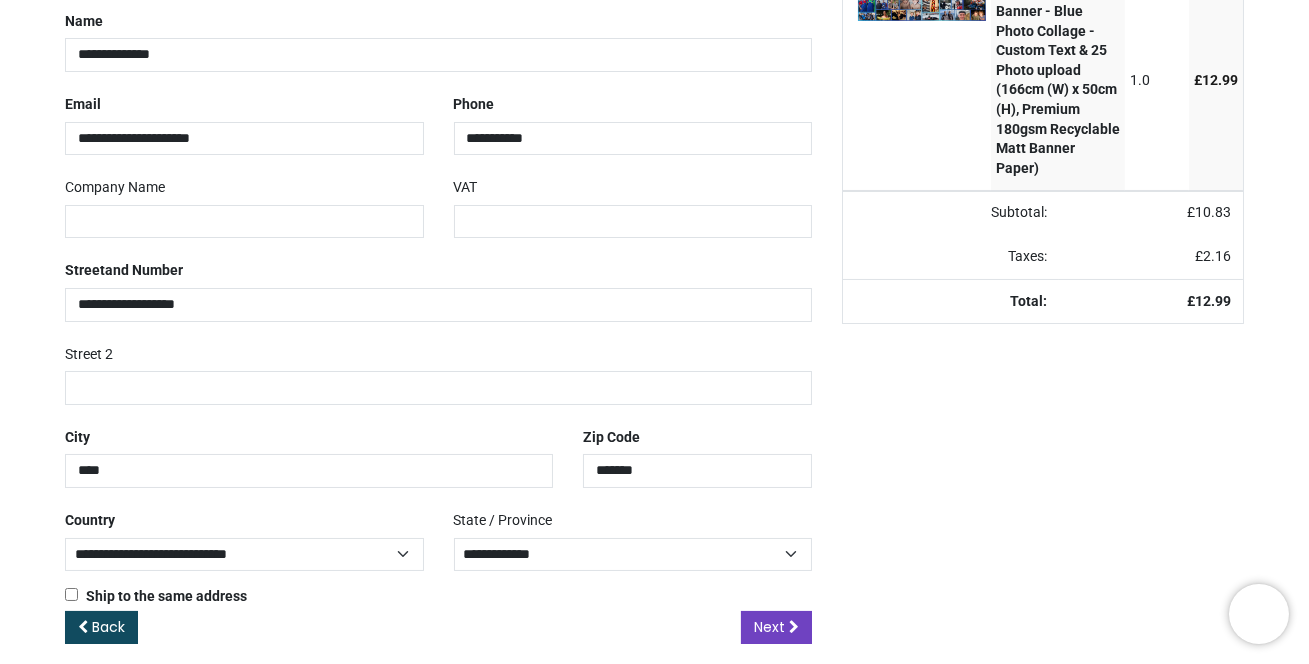 scroll, scrollTop: 349, scrollLeft: 0, axis: vertical 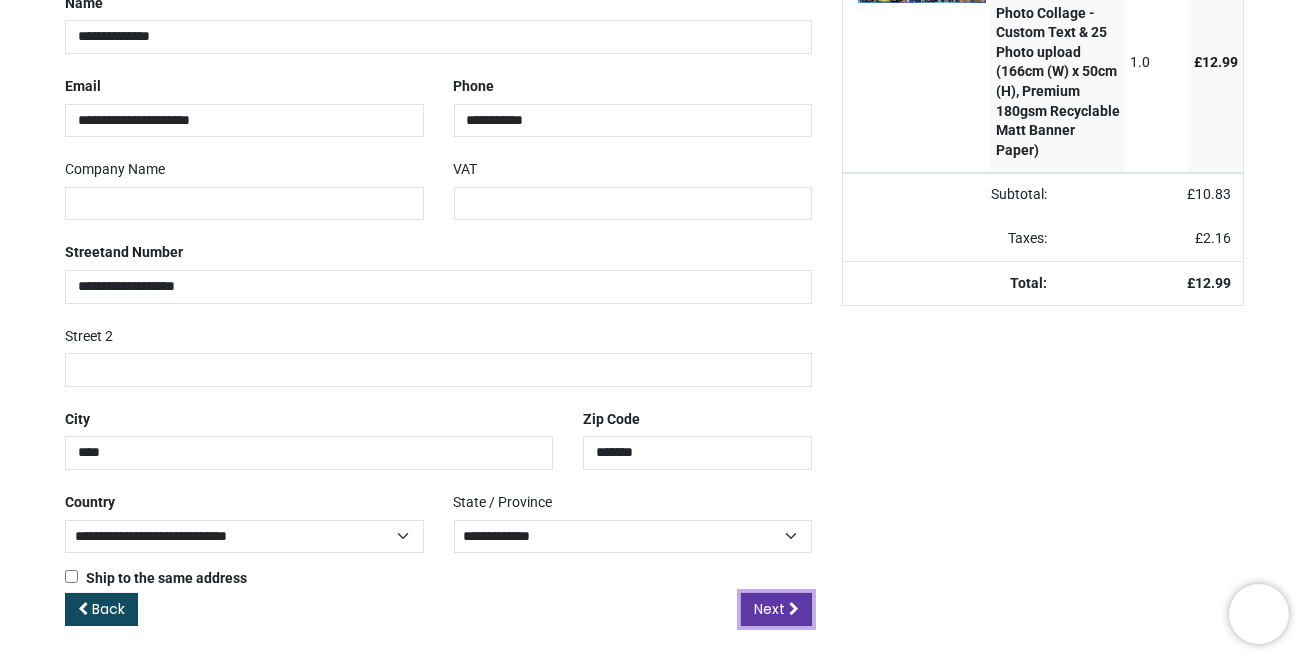 click on "Next" at bounding box center [769, 609] 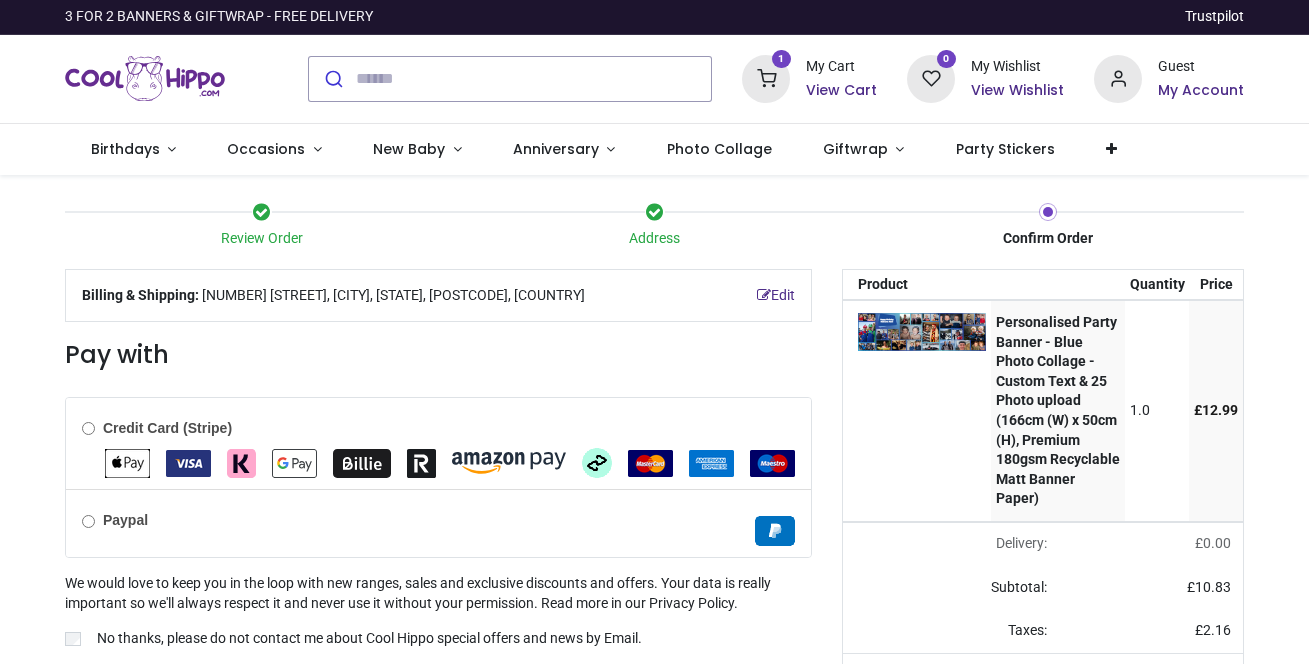 scroll, scrollTop: 0, scrollLeft: 0, axis: both 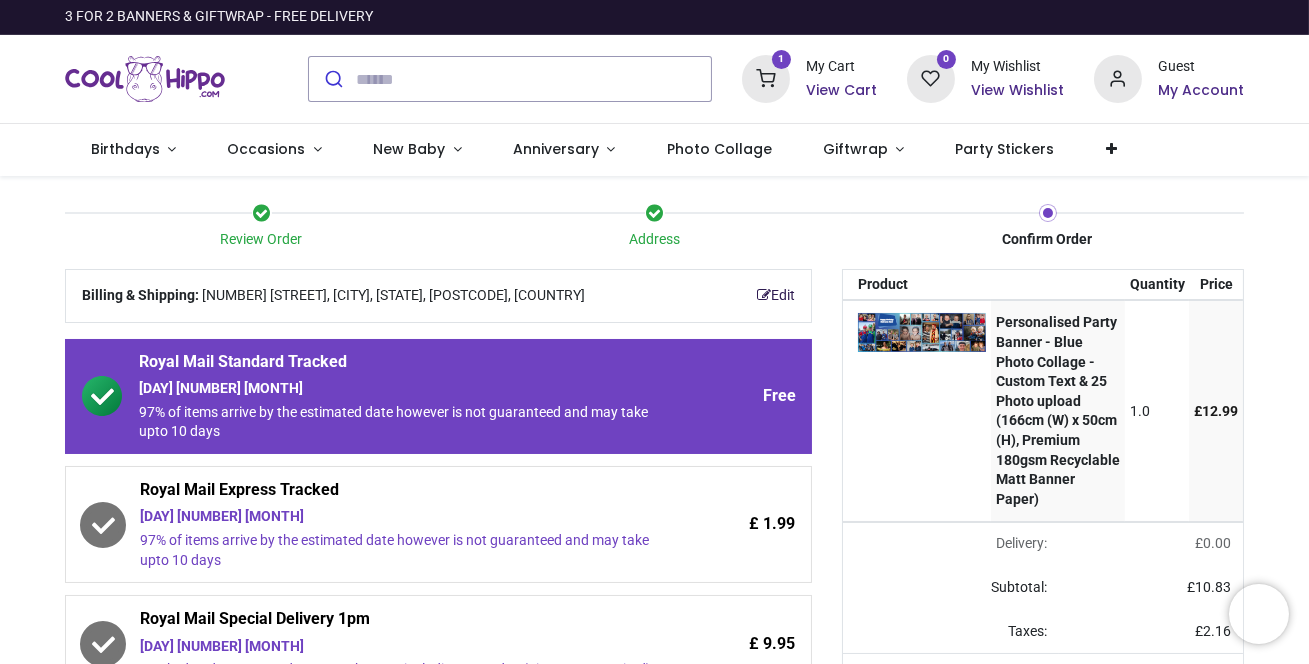 click on "Edit" at bounding box center (776, 296) 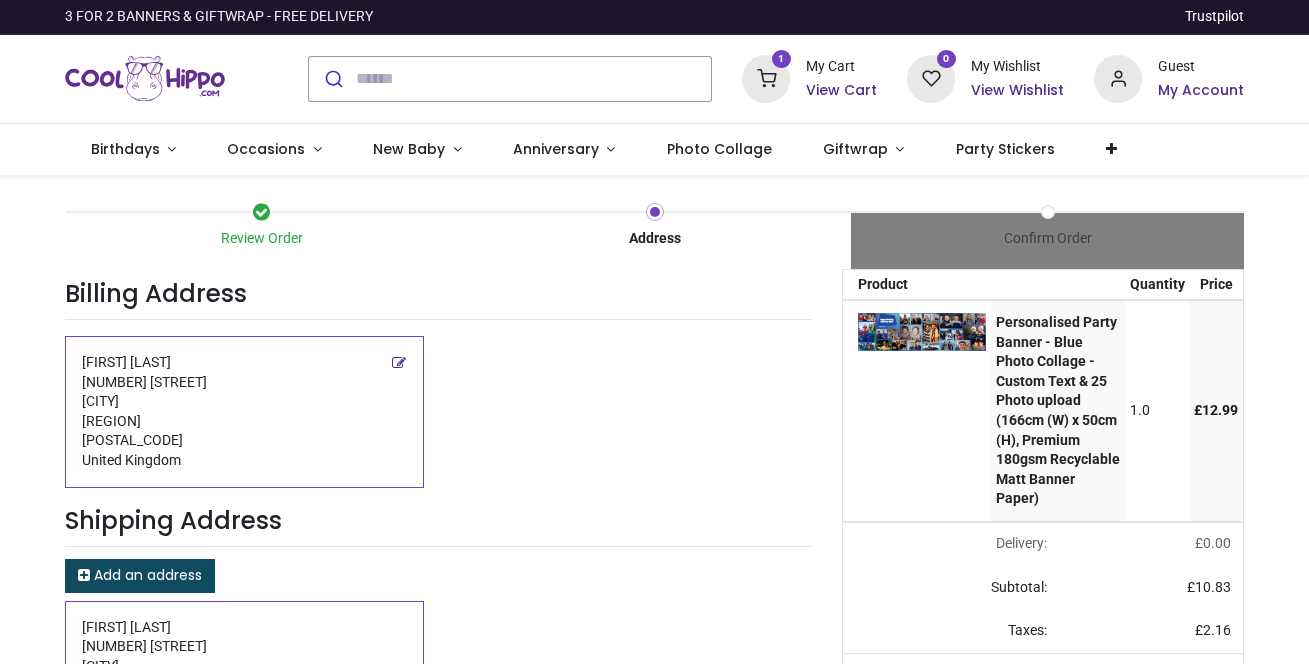 scroll, scrollTop: 0, scrollLeft: 0, axis: both 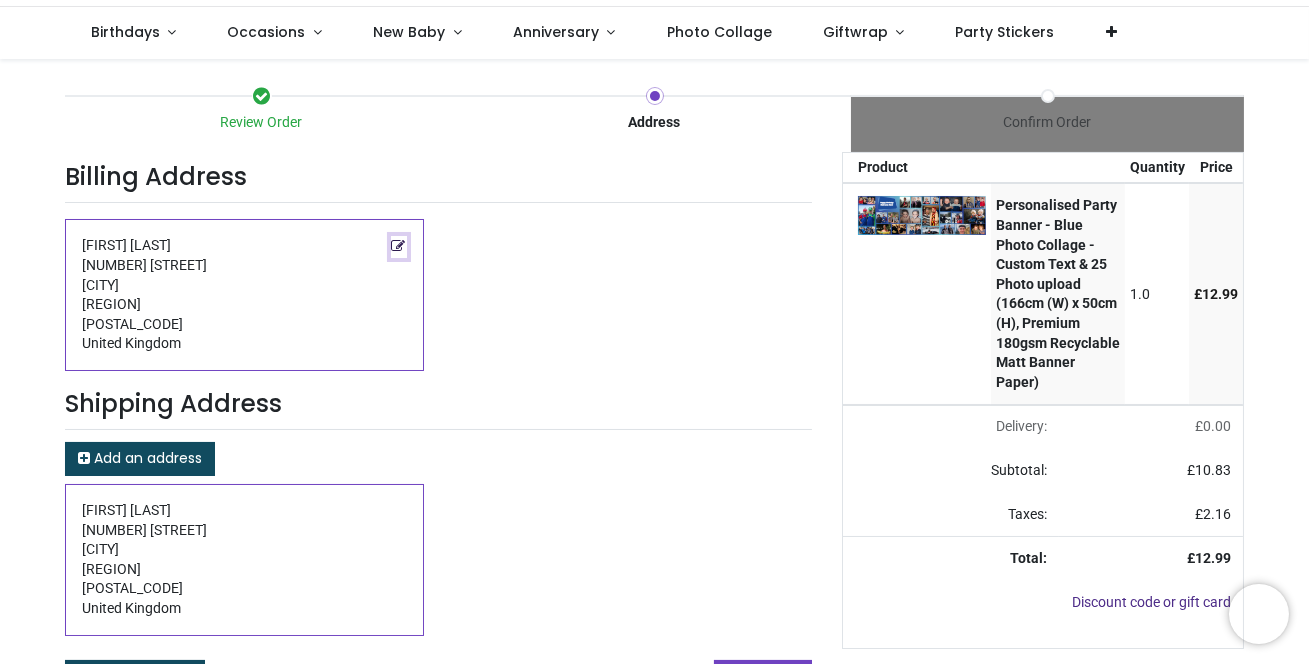 click at bounding box center [399, 246] 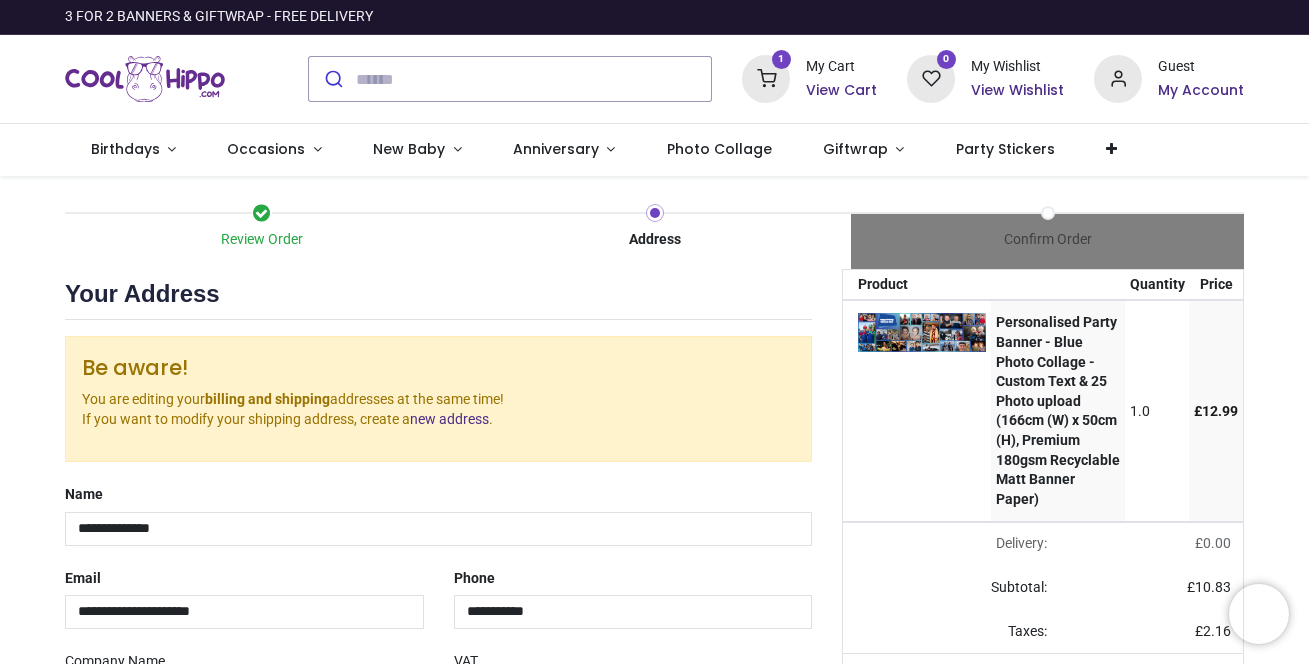 select on "***" 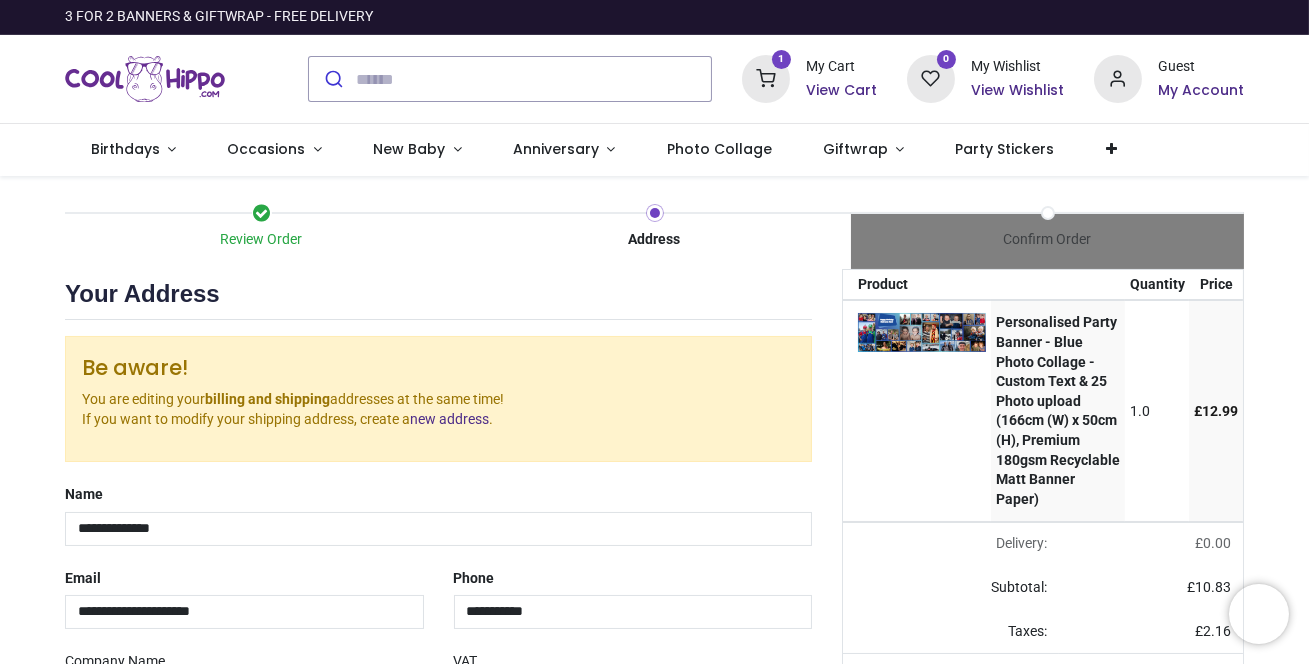 scroll, scrollTop: 0, scrollLeft: 0, axis: both 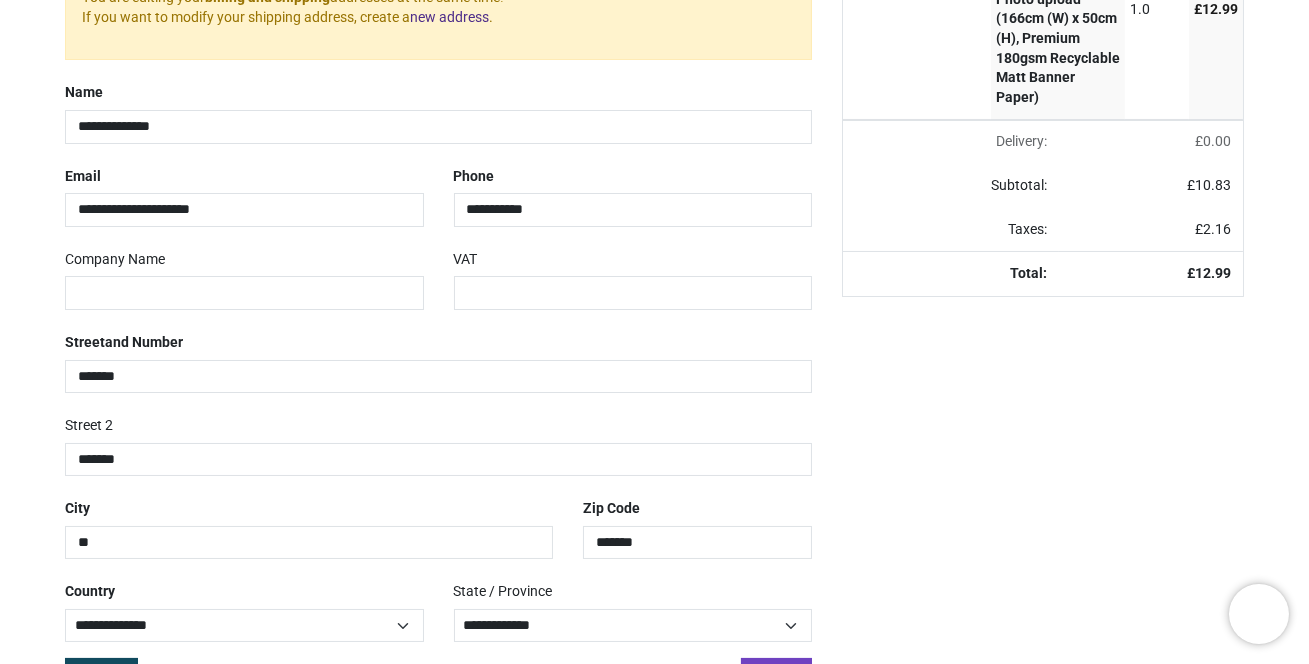 type on "*" 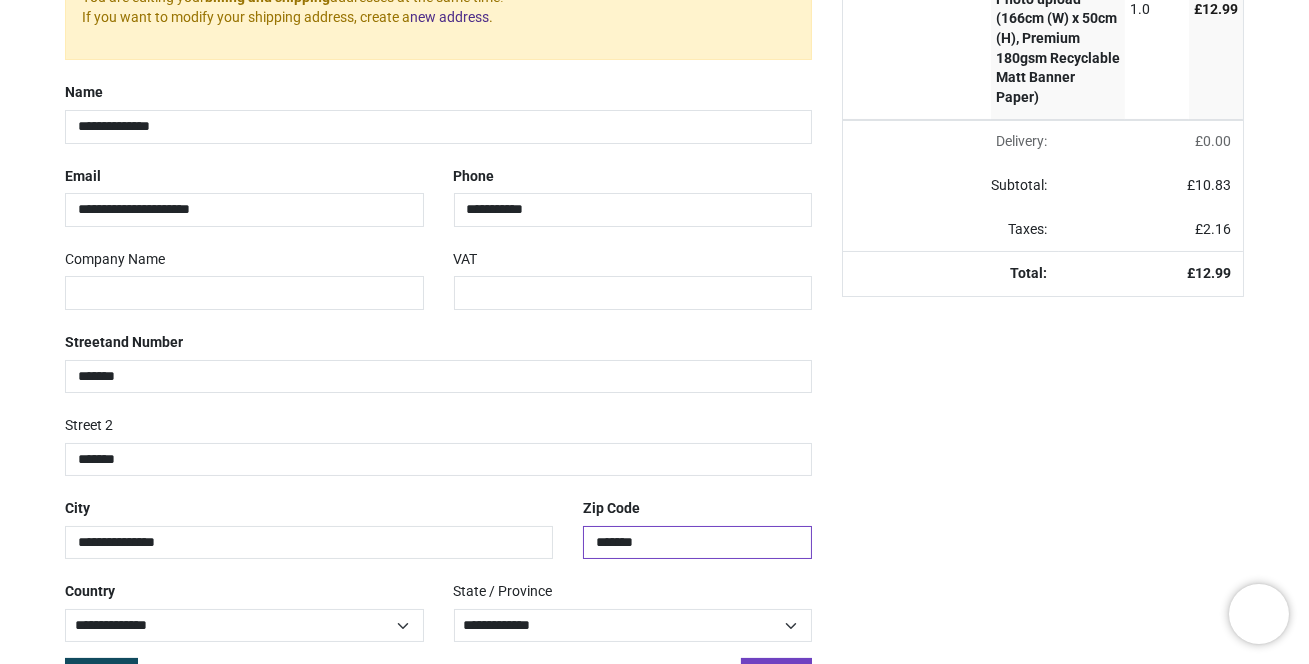drag, startPoint x: 681, startPoint y: 542, endPoint x: 534, endPoint y: 547, distance: 147.085 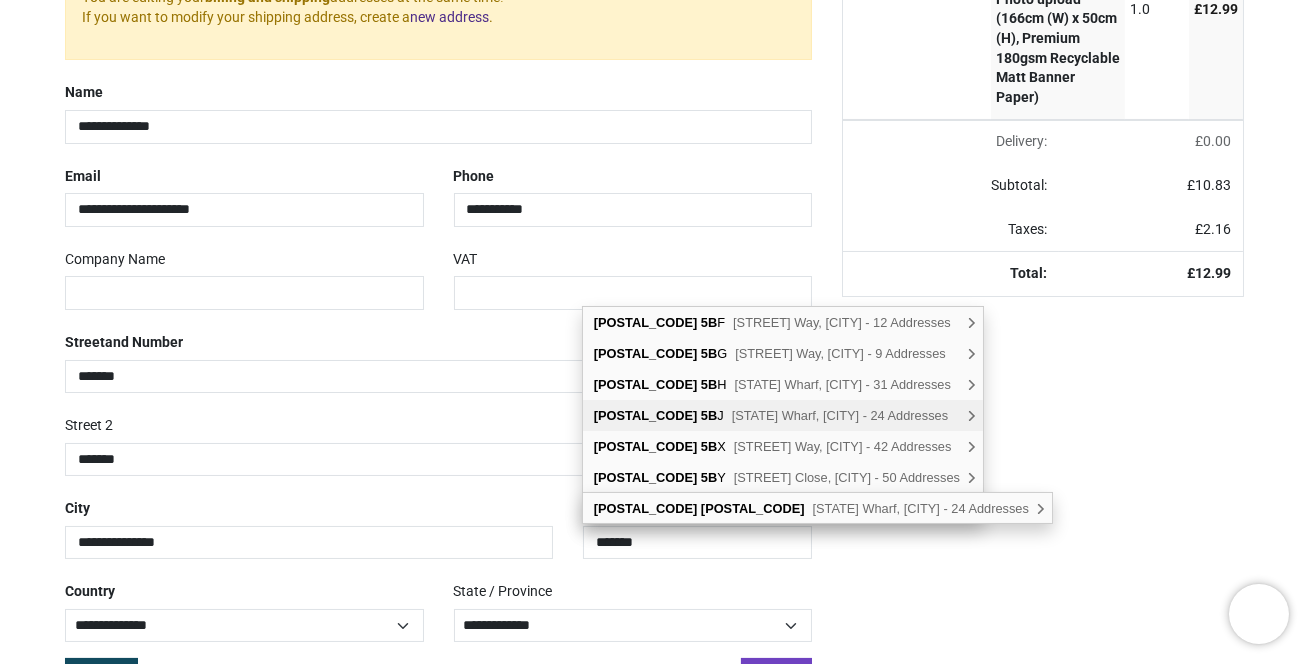 click on "Sussex Wharf, Shoreham-by-Sea - 24 Addresses" at bounding box center (840, 415) 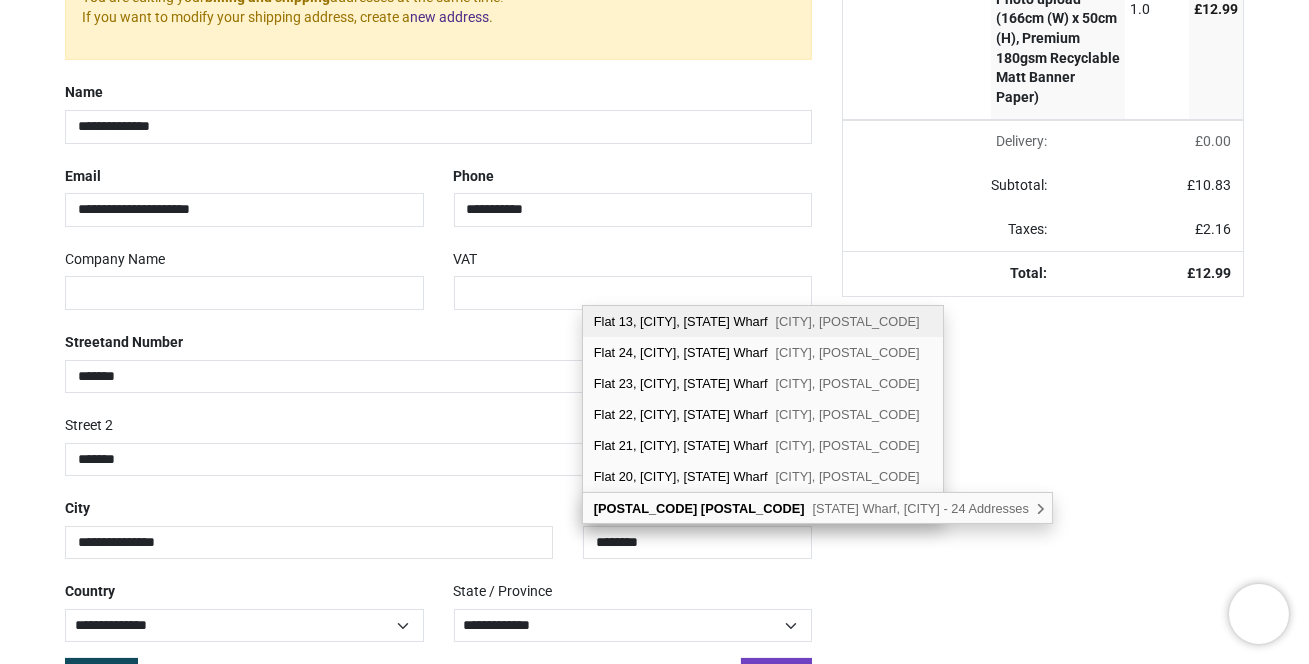 click on "Your order:    £  12.99
Product
Quantity
Price
Personalised Party Banner - Blue Photo Collage - Custom Text & 25 Photo upload (166cm (W) x 50cm (H), Premium 180gsm Recyclable Matt Banner Paper)
1.0 £  12.99" at bounding box center [1043, 295] 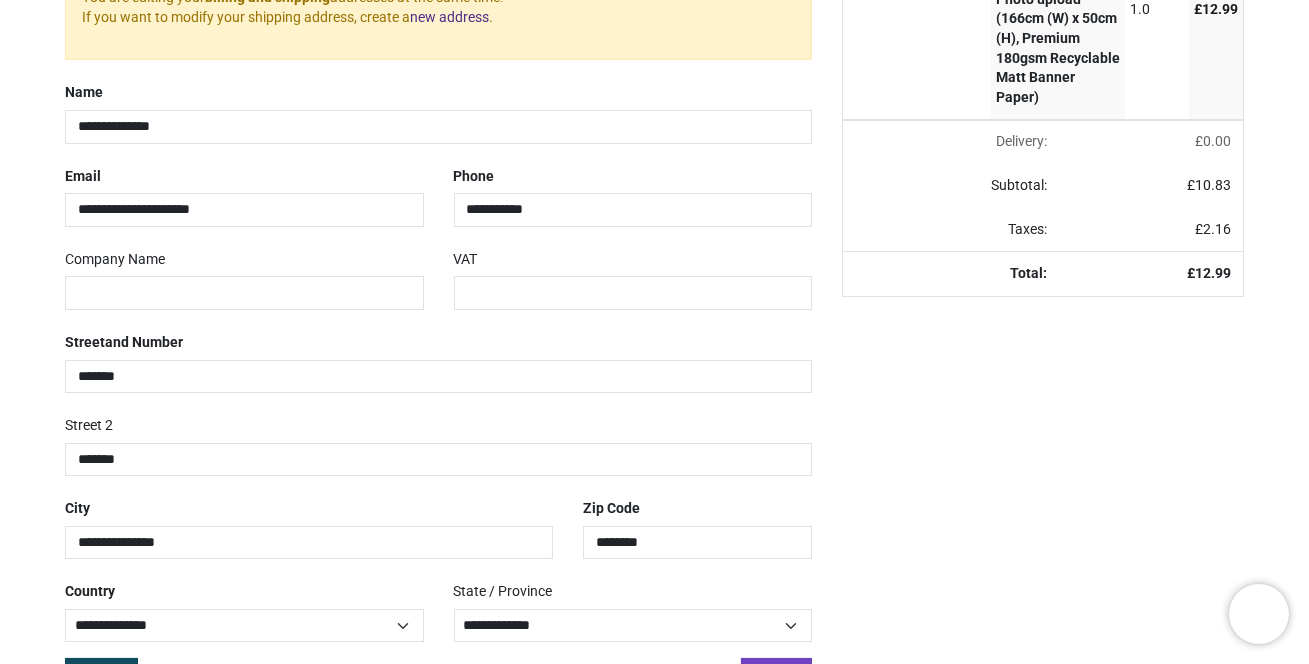 scroll, scrollTop: 467, scrollLeft: 0, axis: vertical 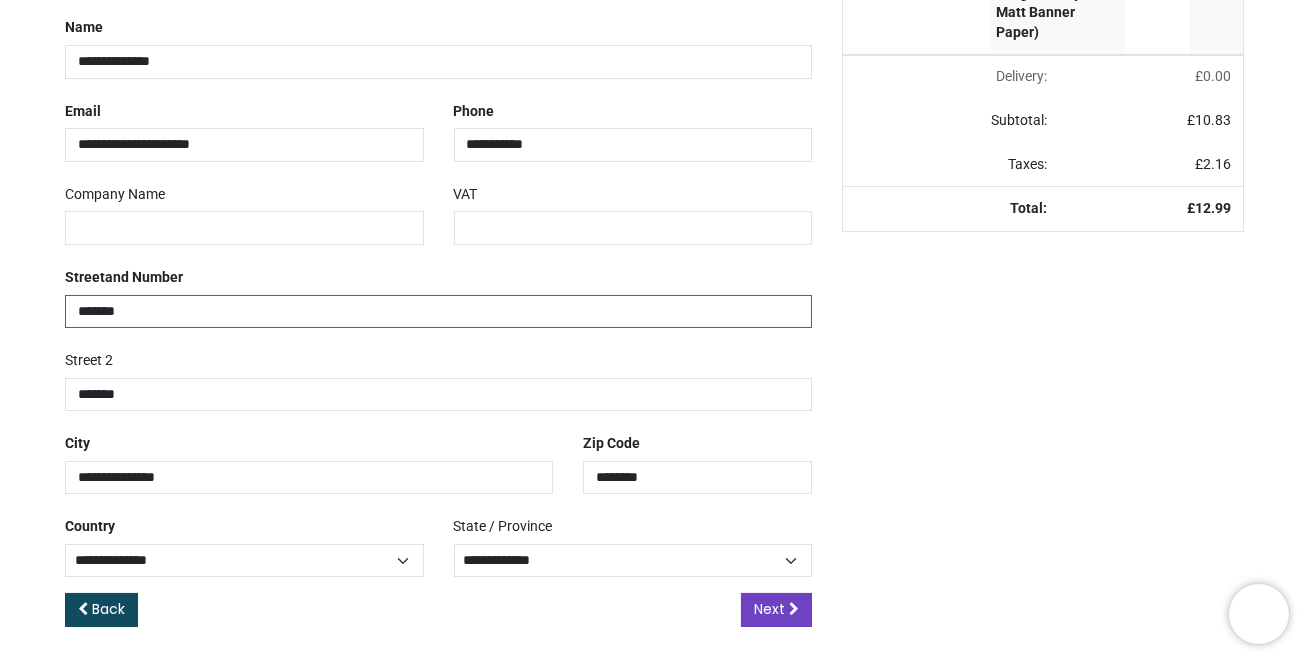 click on "*******" at bounding box center (438, 312) 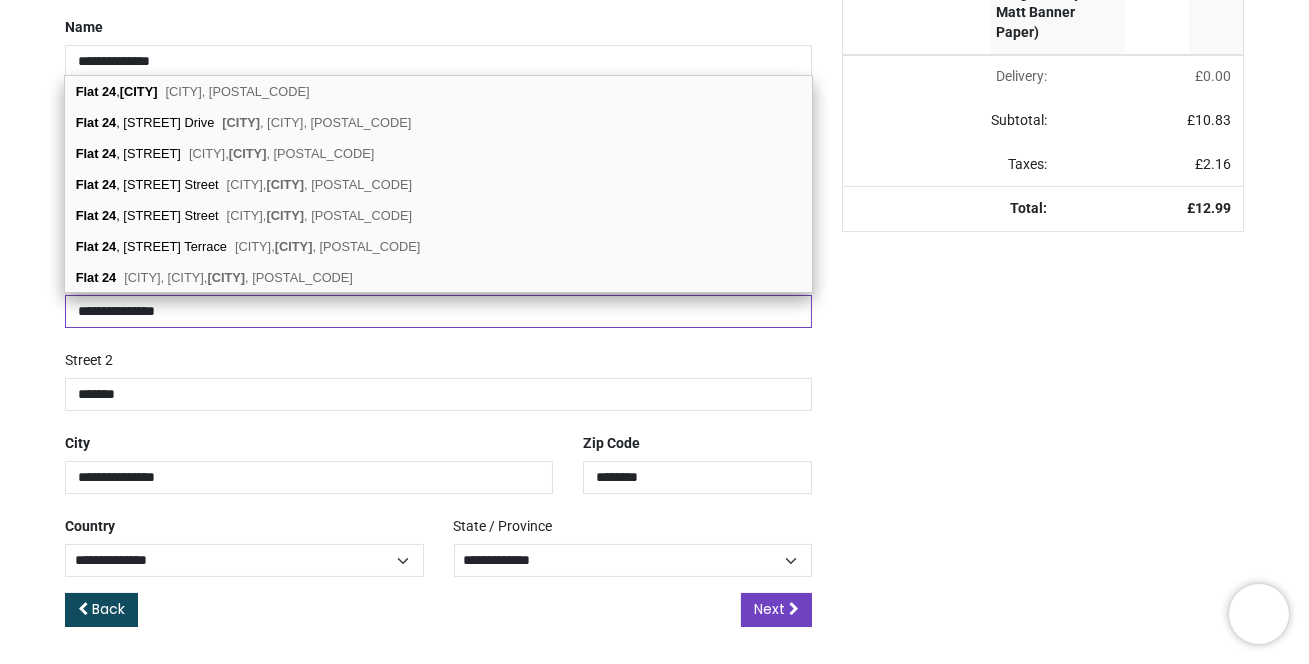 type on "**********" 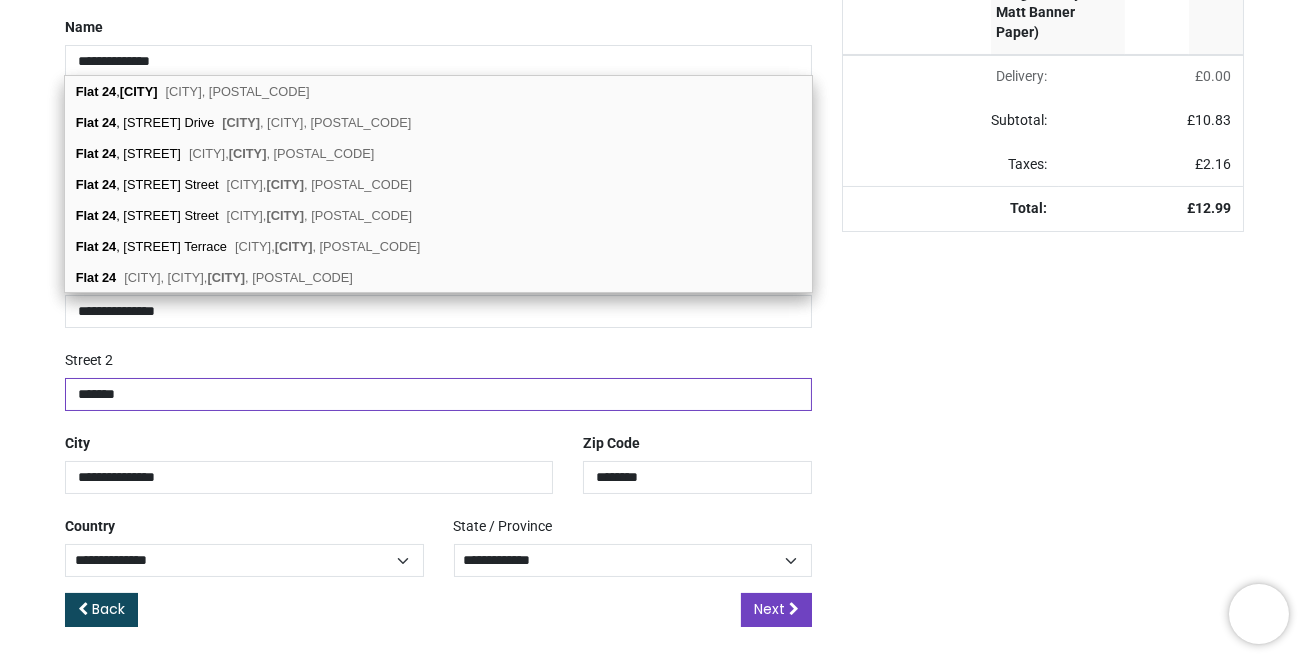 drag, startPoint x: 147, startPoint y: 398, endPoint x: 33, endPoint y: 398, distance: 114 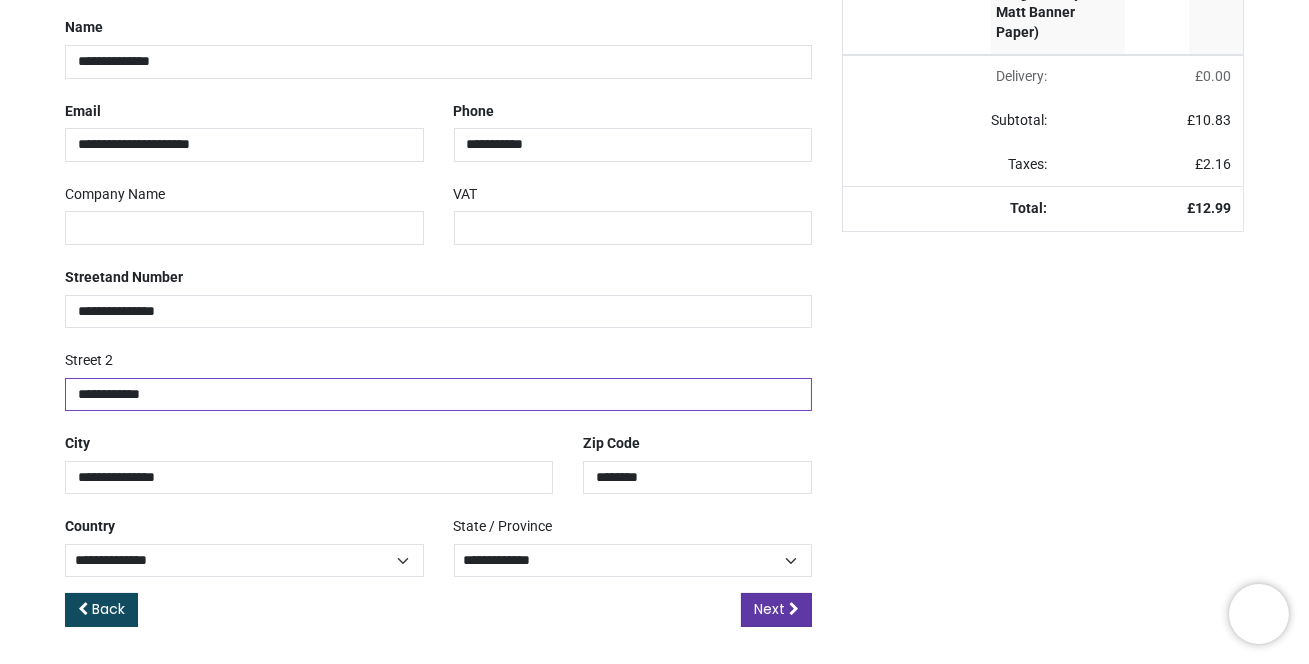 type on "**********" 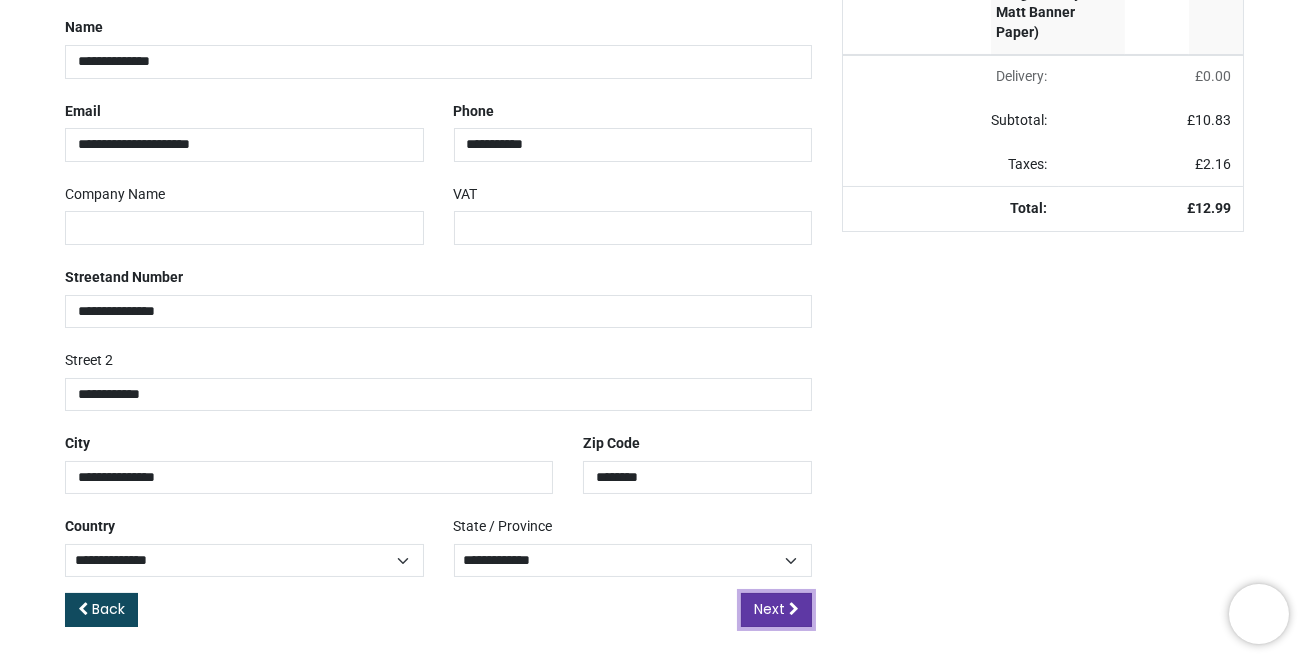 click on "Next" at bounding box center [769, 609] 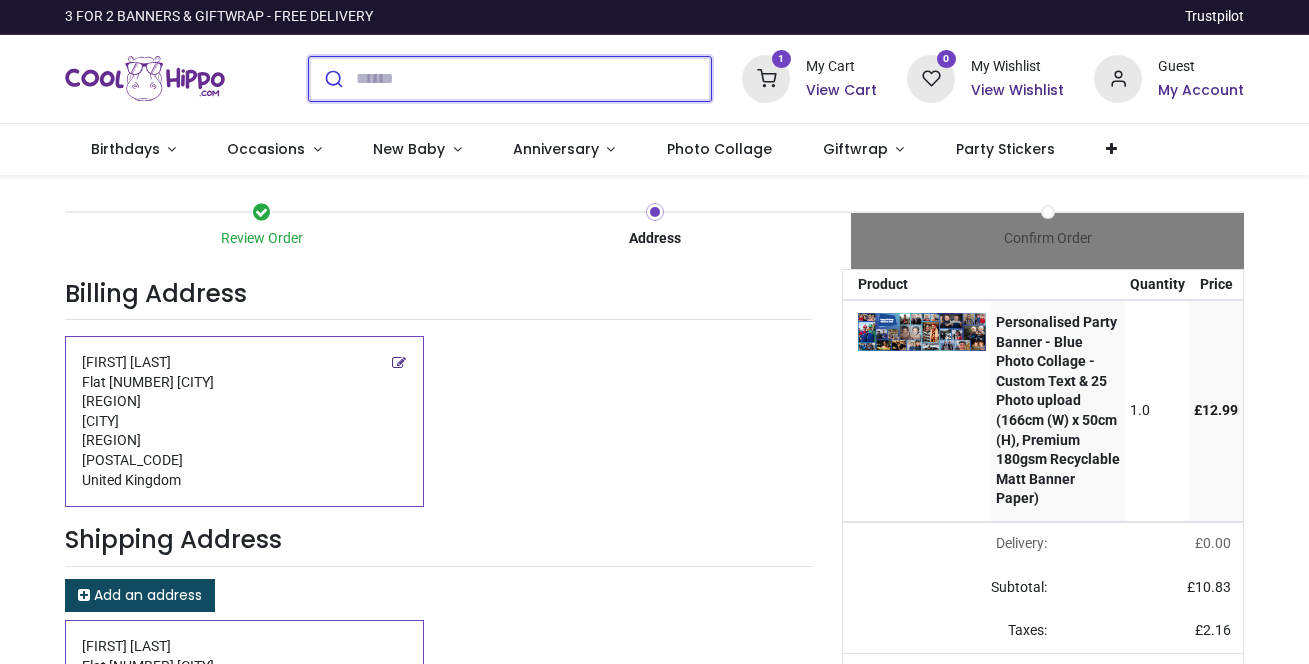scroll, scrollTop: 0, scrollLeft: 0, axis: both 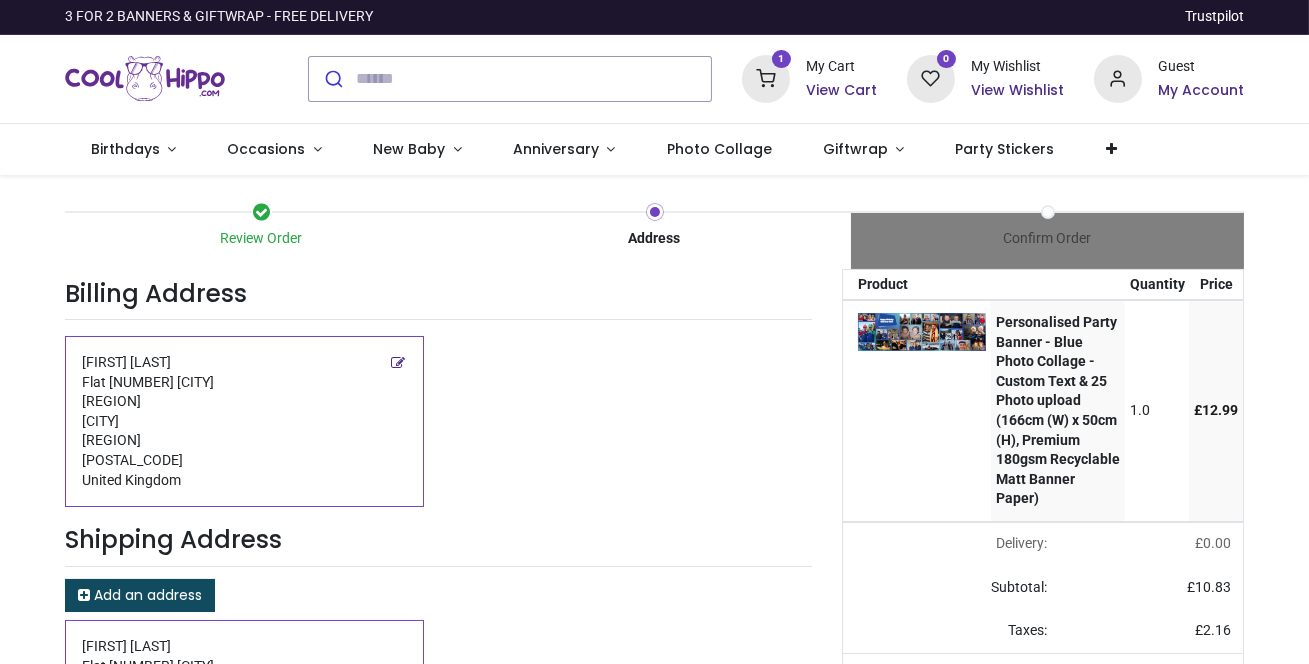 click on "Shipping Address" at bounding box center [438, 544] 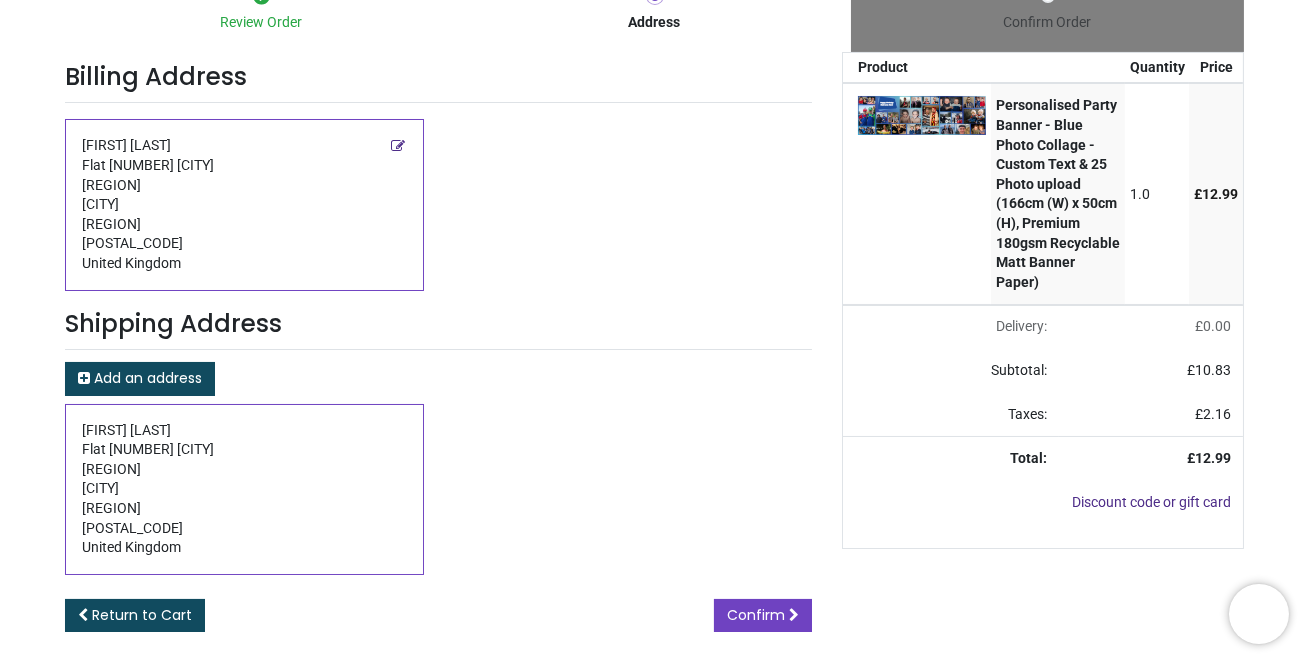 scroll, scrollTop: 220, scrollLeft: 0, axis: vertical 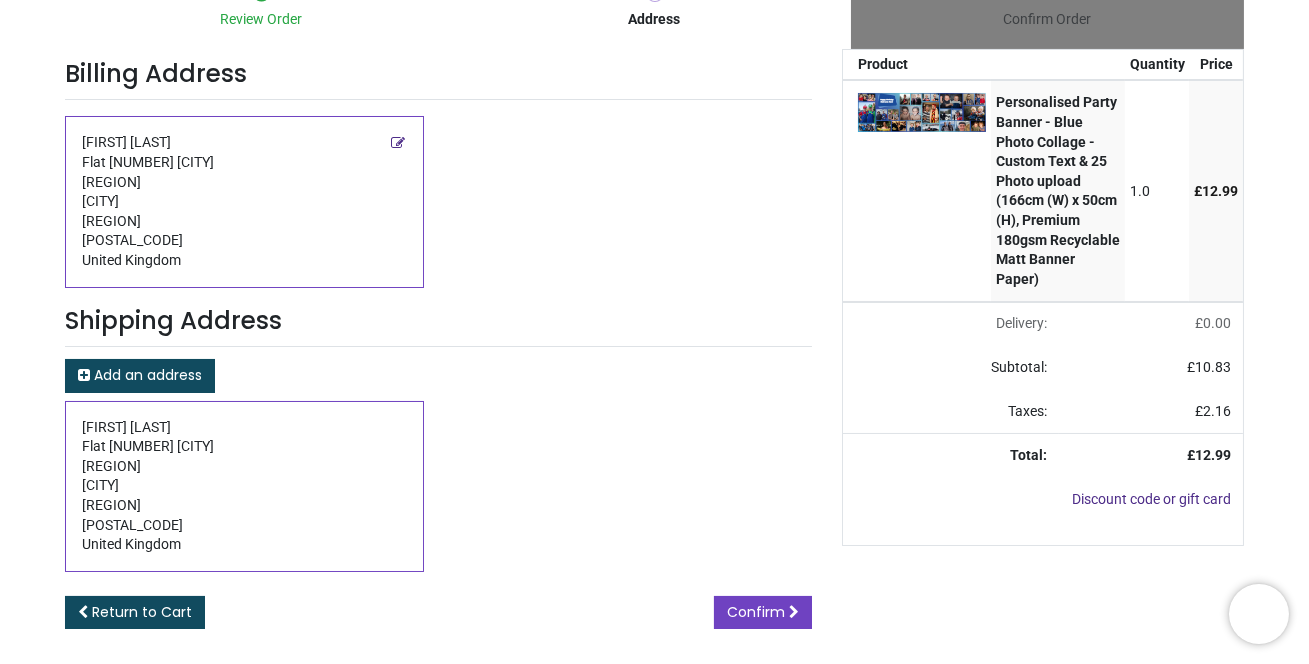 click on "Flat 24 Newport Sussex Wharf Shoreham-by-sea West Sussex BN43 5BJ United Kingdom" at bounding box center [244, 496] 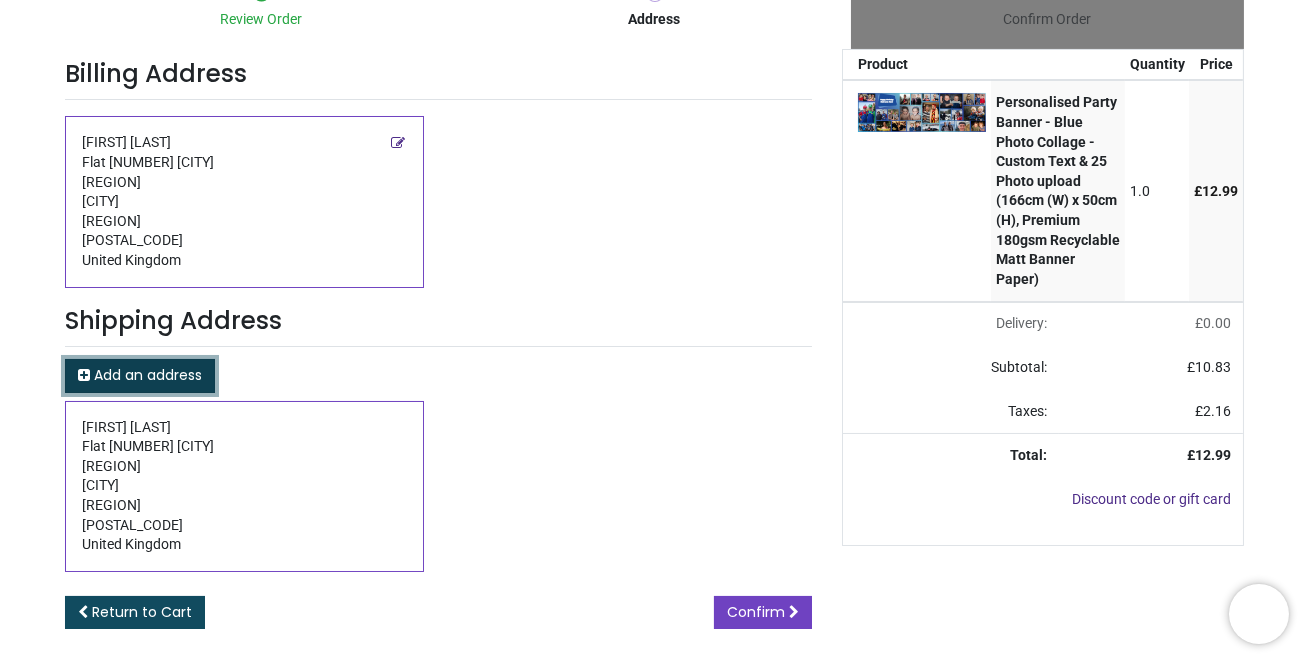 click on "Add an address" at bounding box center (148, 375) 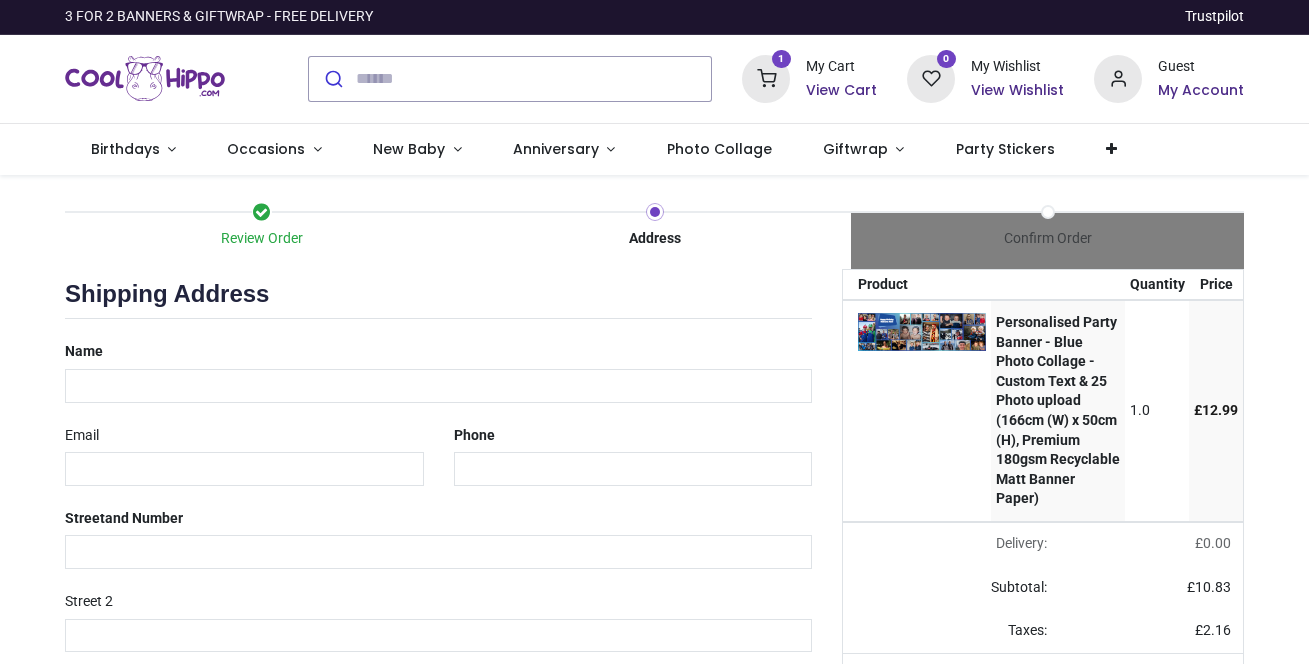 scroll, scrollTop: 0, scrollLeft: 0, axis: both 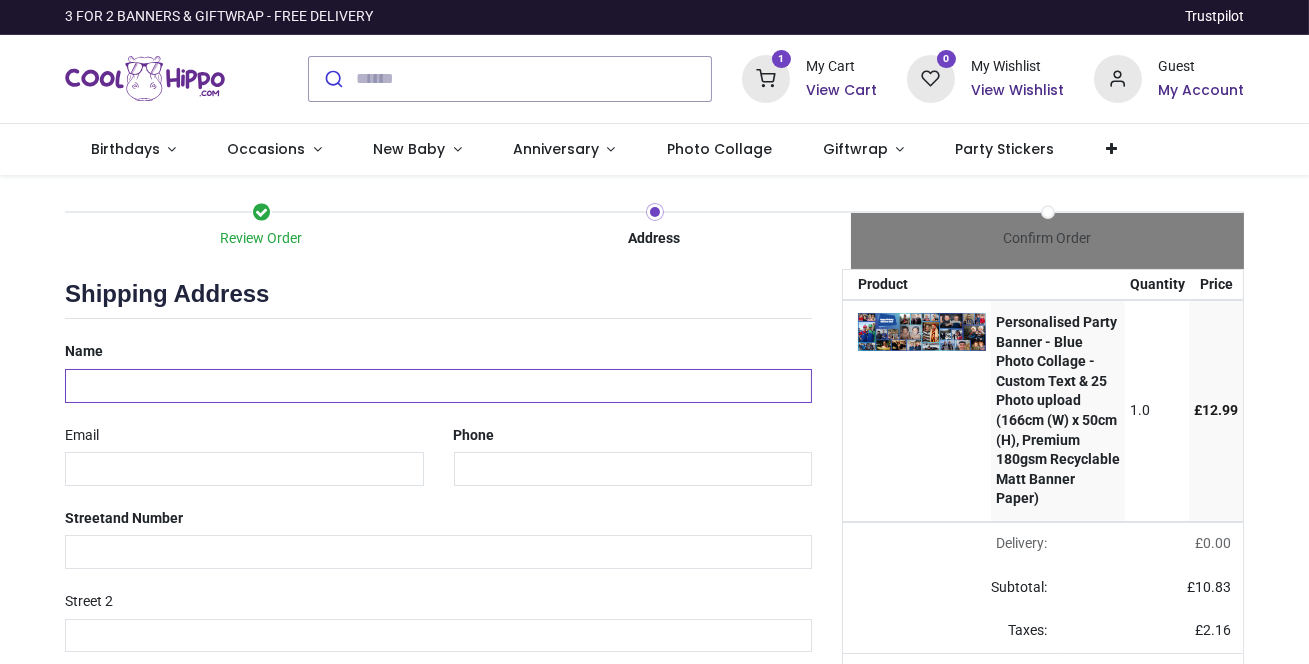 drag, startPoint x: 0, startPoint y: 0, endPoint x: 175, endPoint y: 368, distance: 407.49112 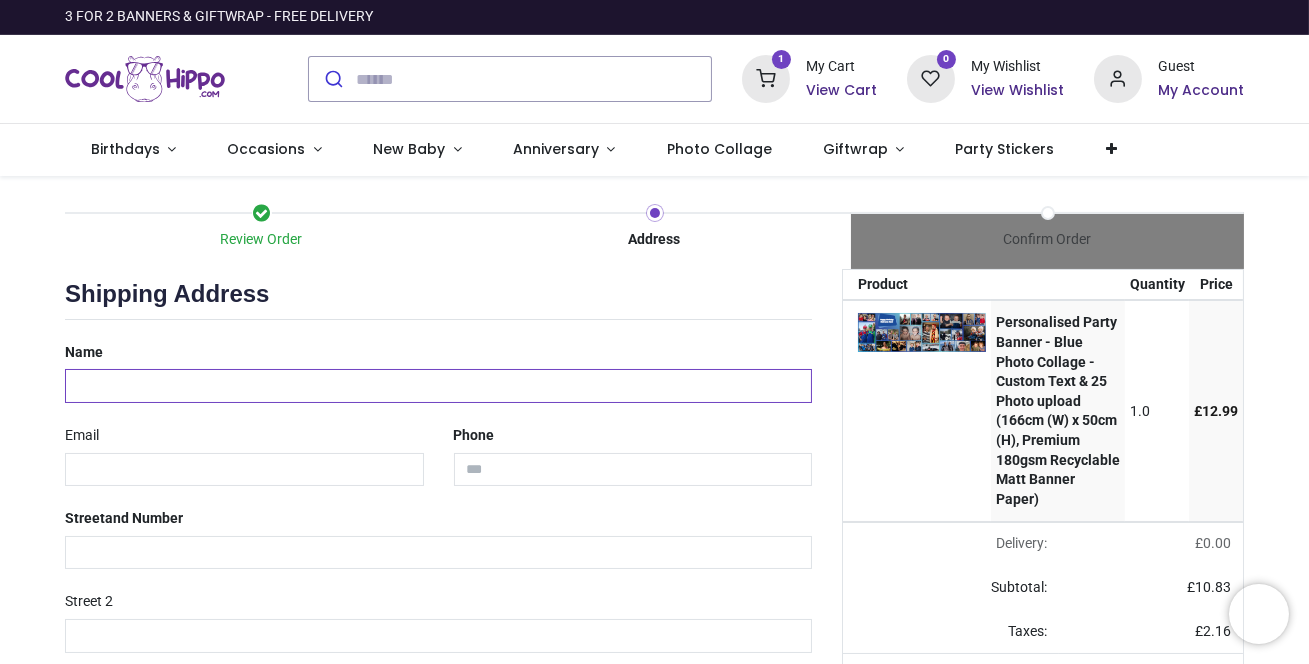 click at bounding box center (438, 386) 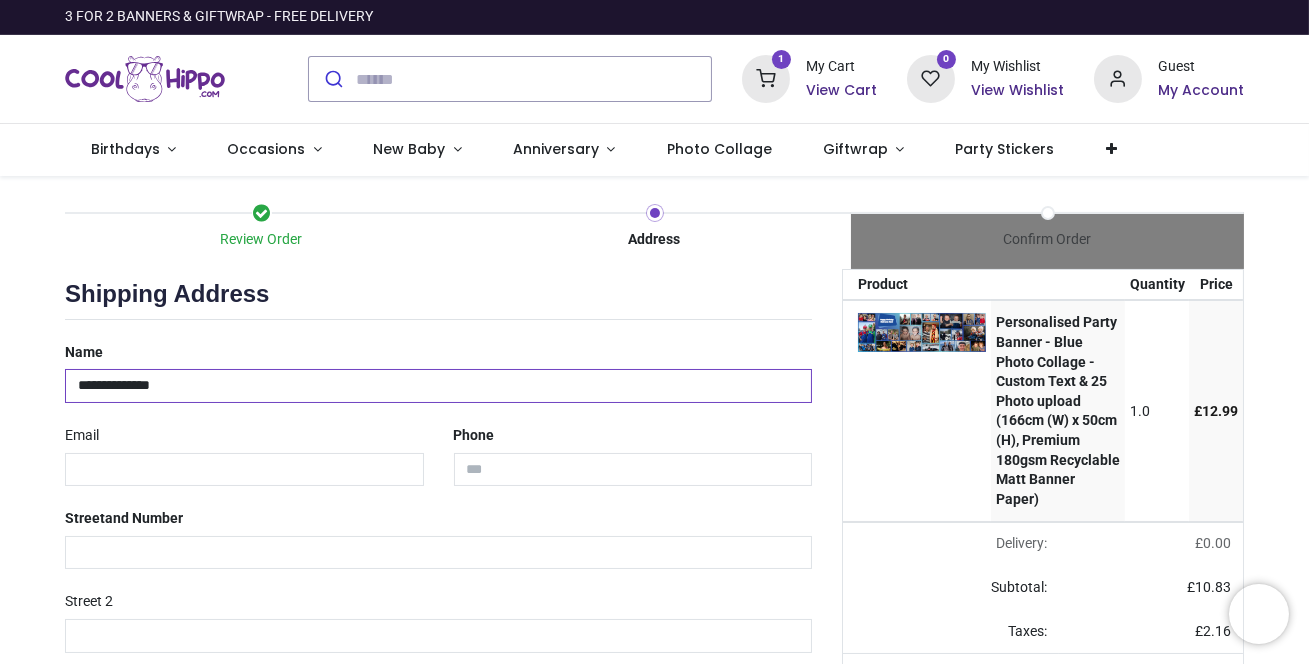 type on "**********" 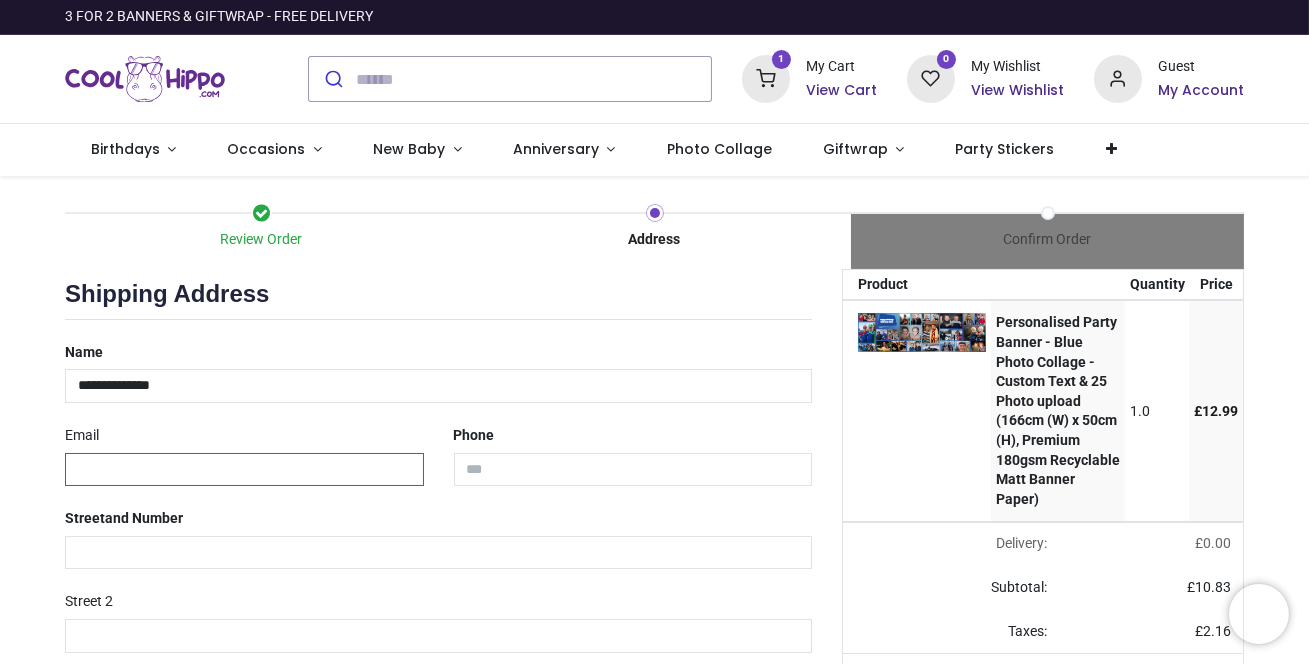 click at bounding box center [244, 470] 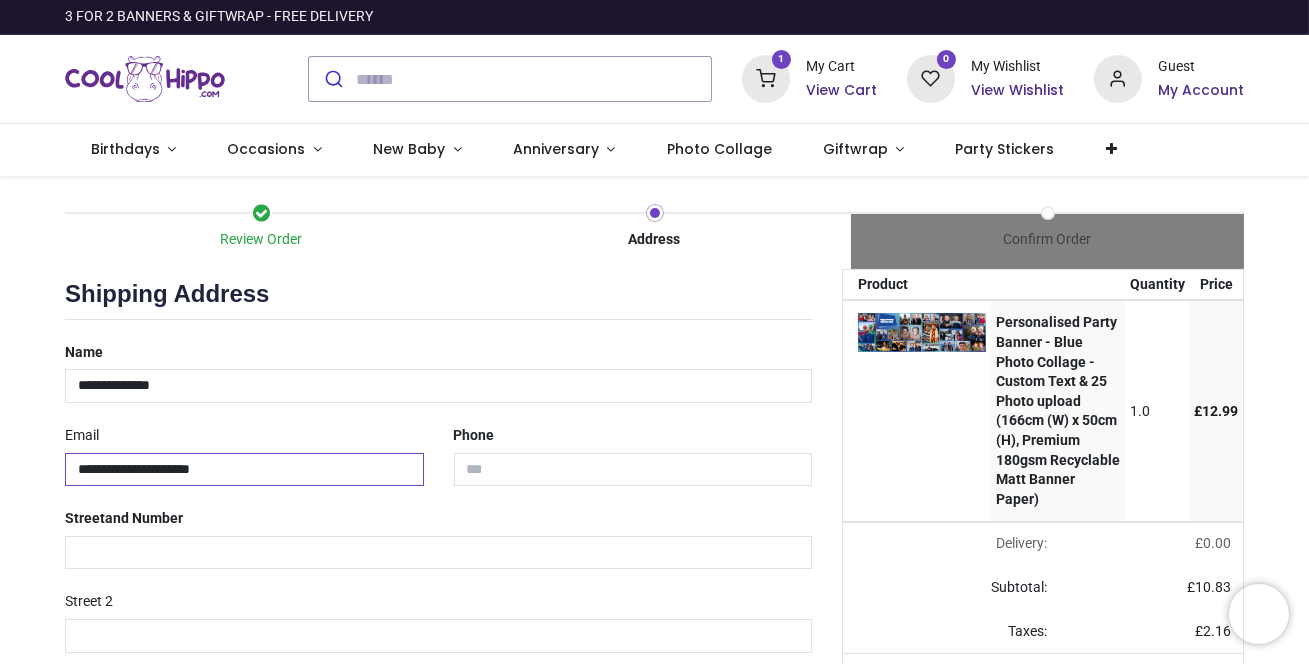 type on "**********" 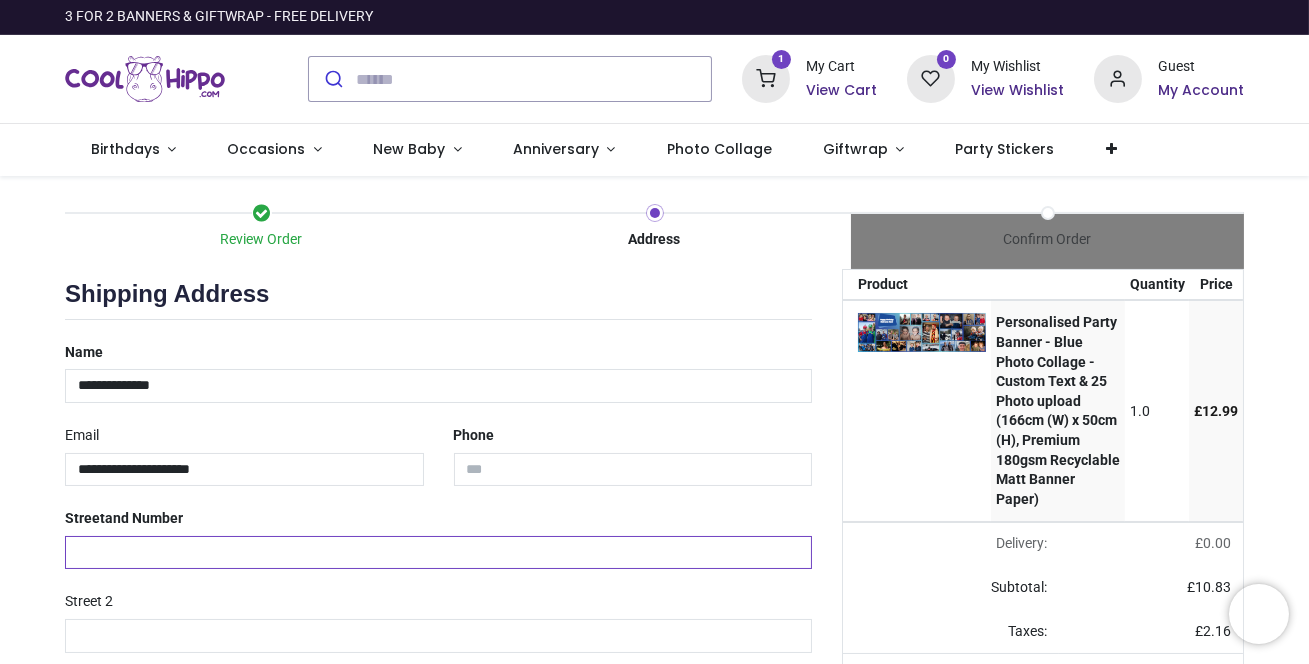 click at bounding box center [438, 553] 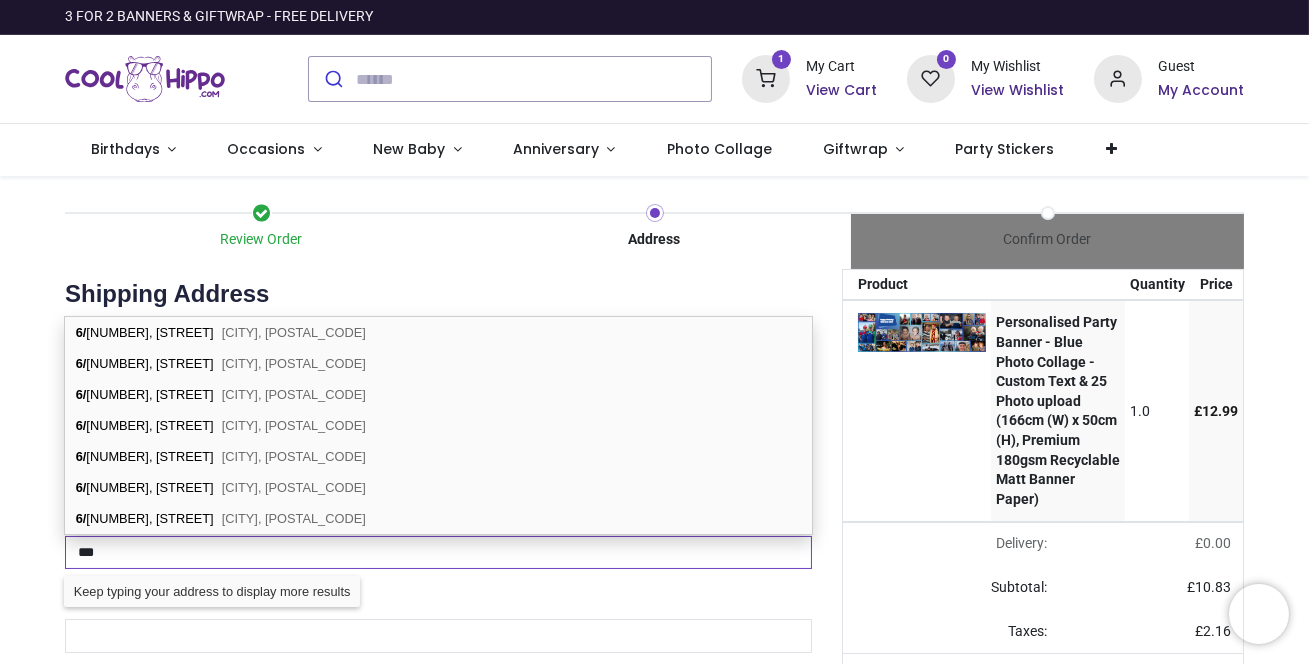type on "**********" 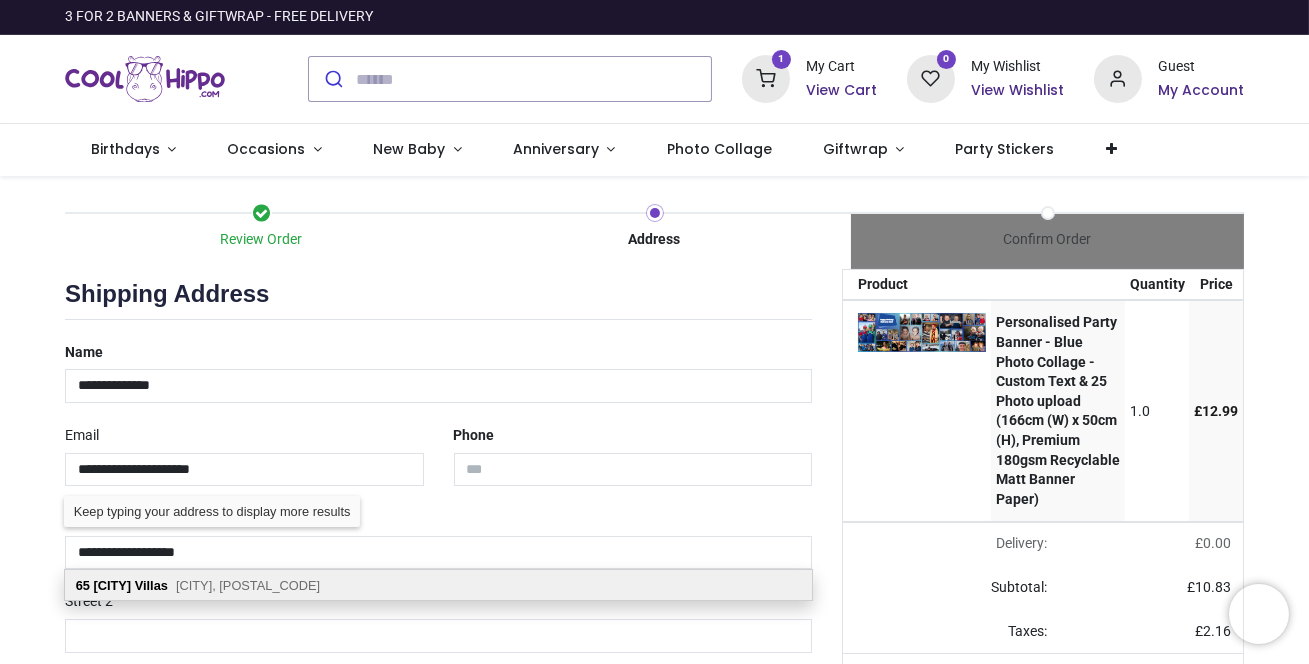 click on "Hove, BN3 5TA" at bounding box center [248, 585] 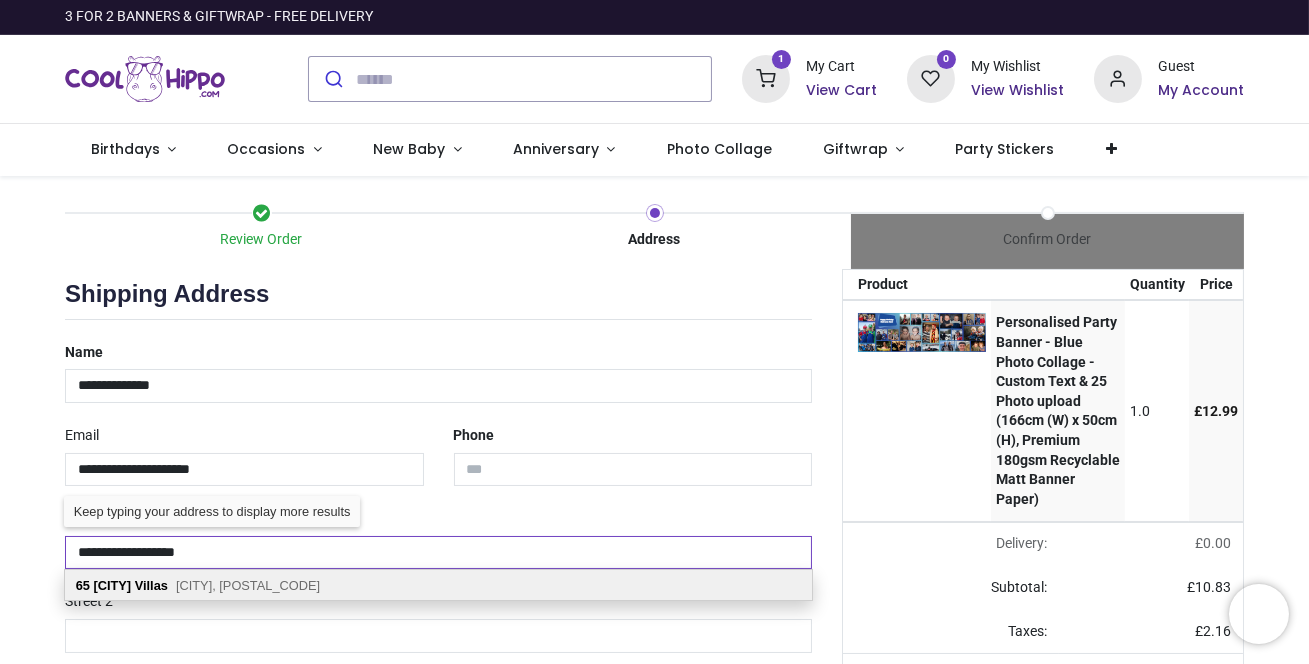 type on "*******" 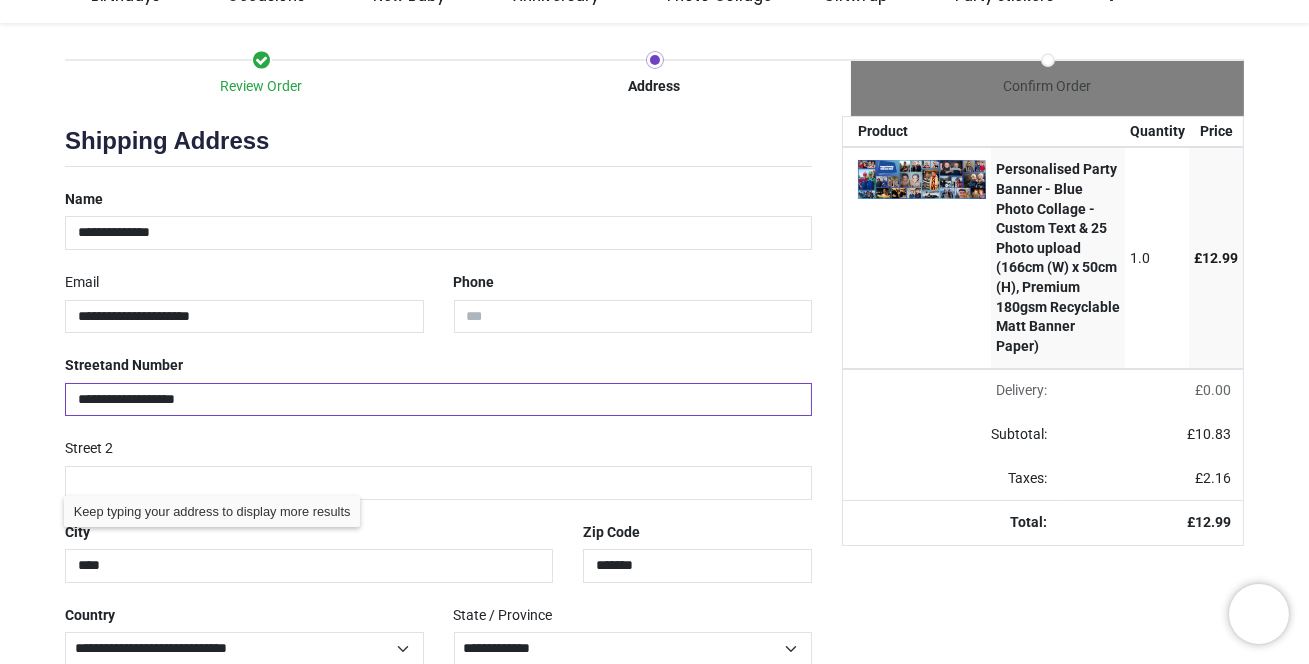 scroll, scrollTop: 242, scrollLeft: 0, axis: vertical 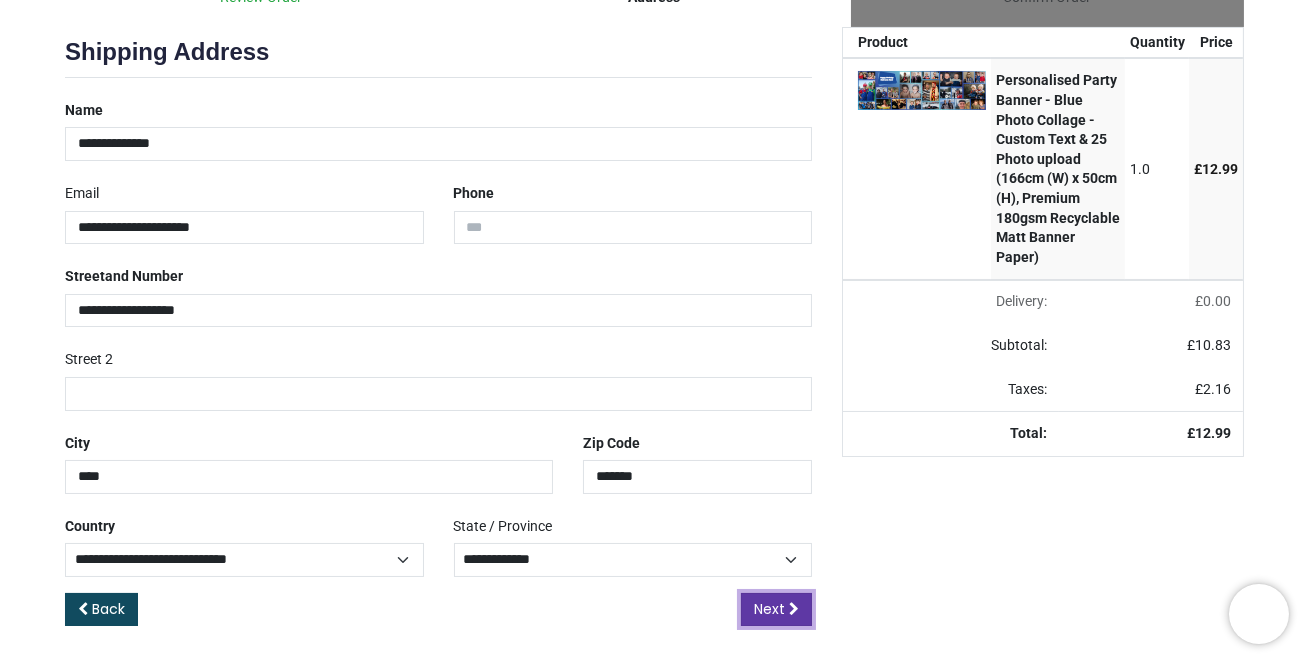 click on "Next" at bounding box center (769, 609) 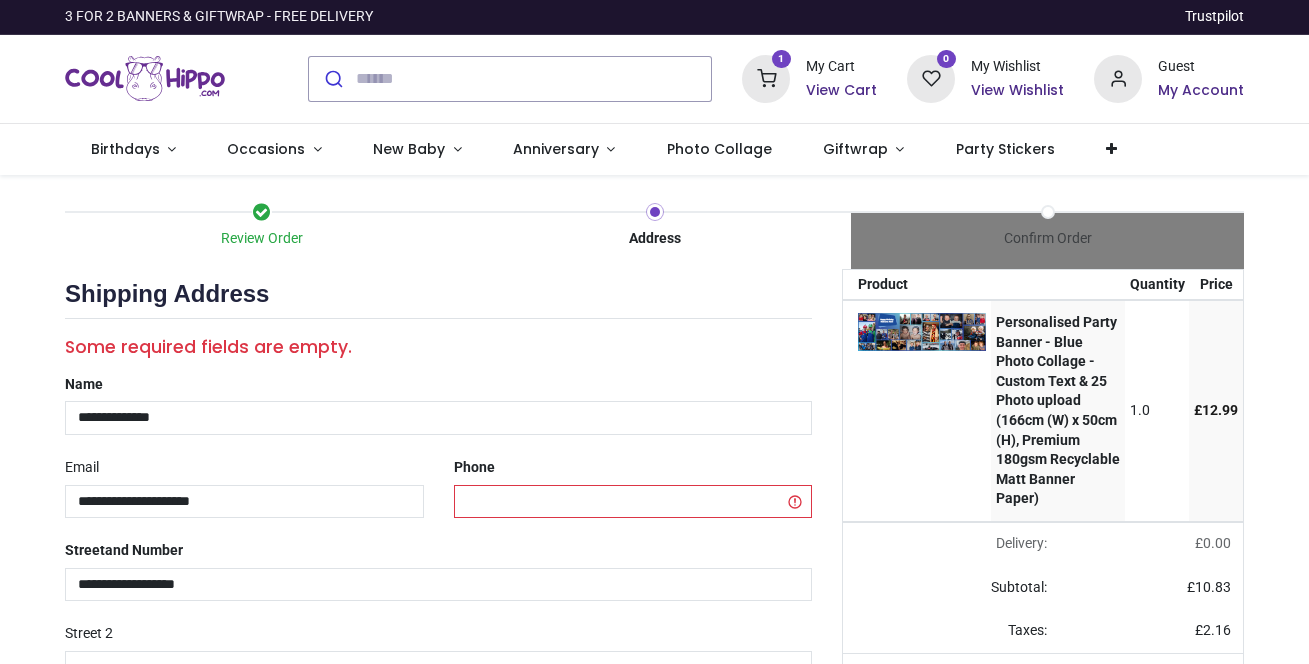 scroll, scrollTop: 0, scrollLeft: 0, axis: both 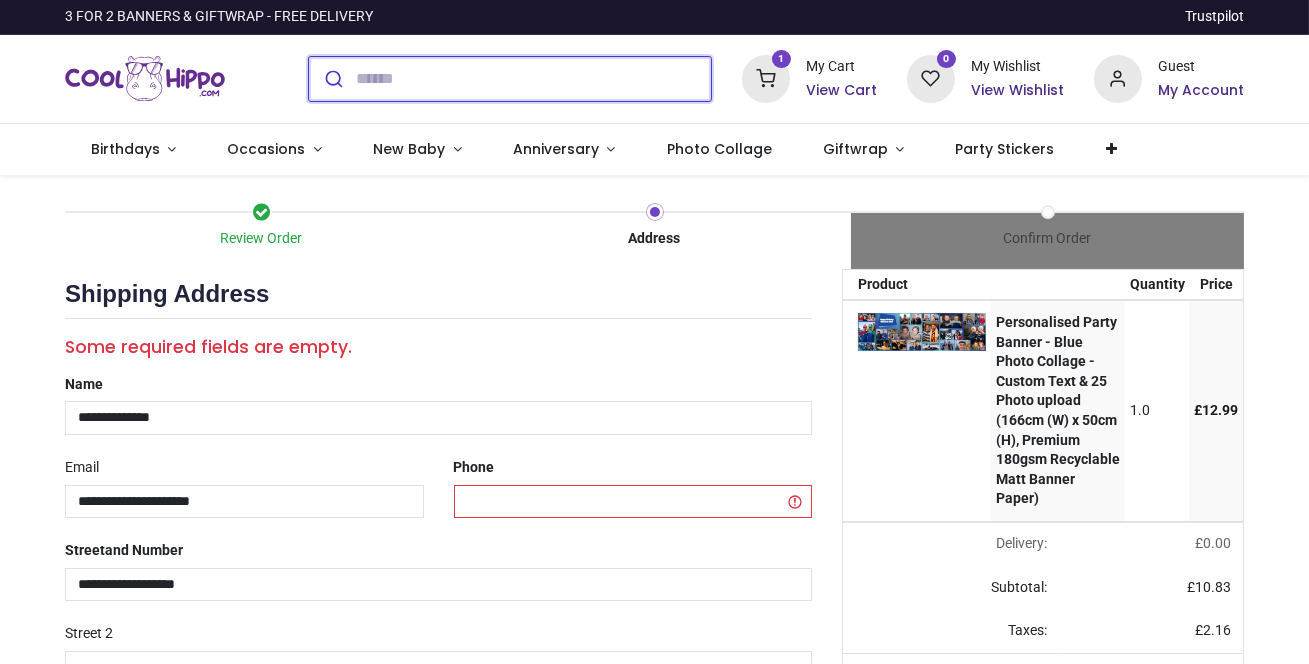 select on "***" 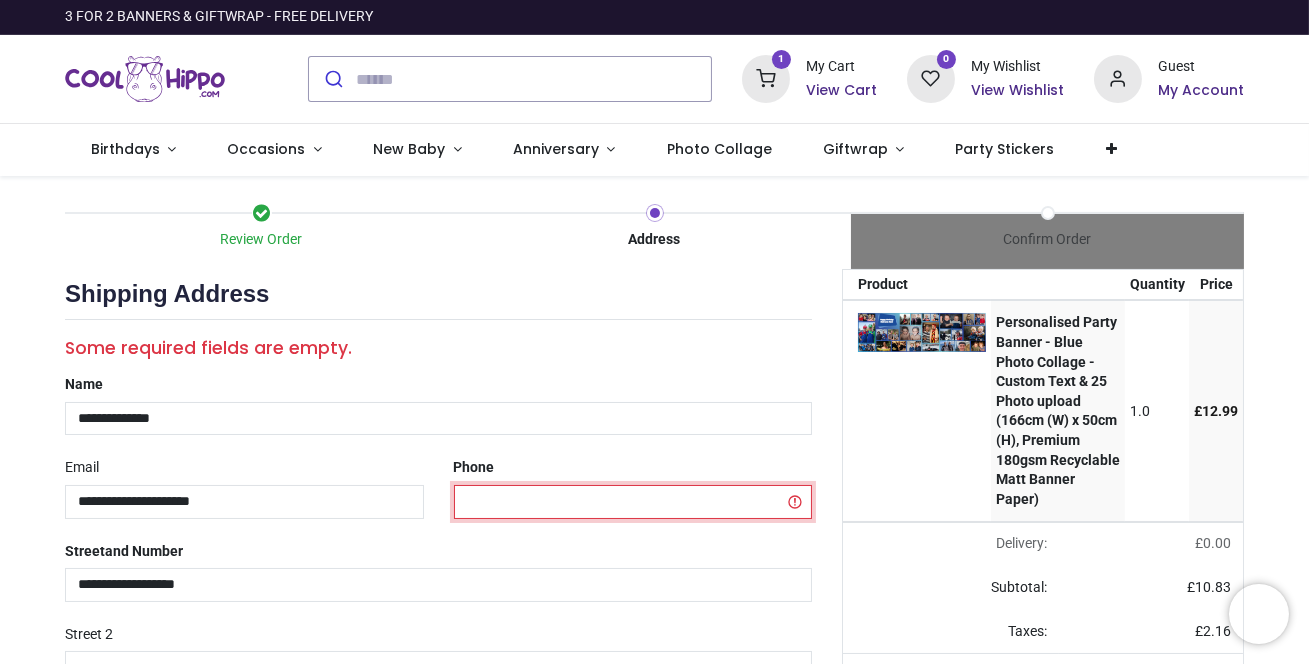 click at bounding box center (633, 502) 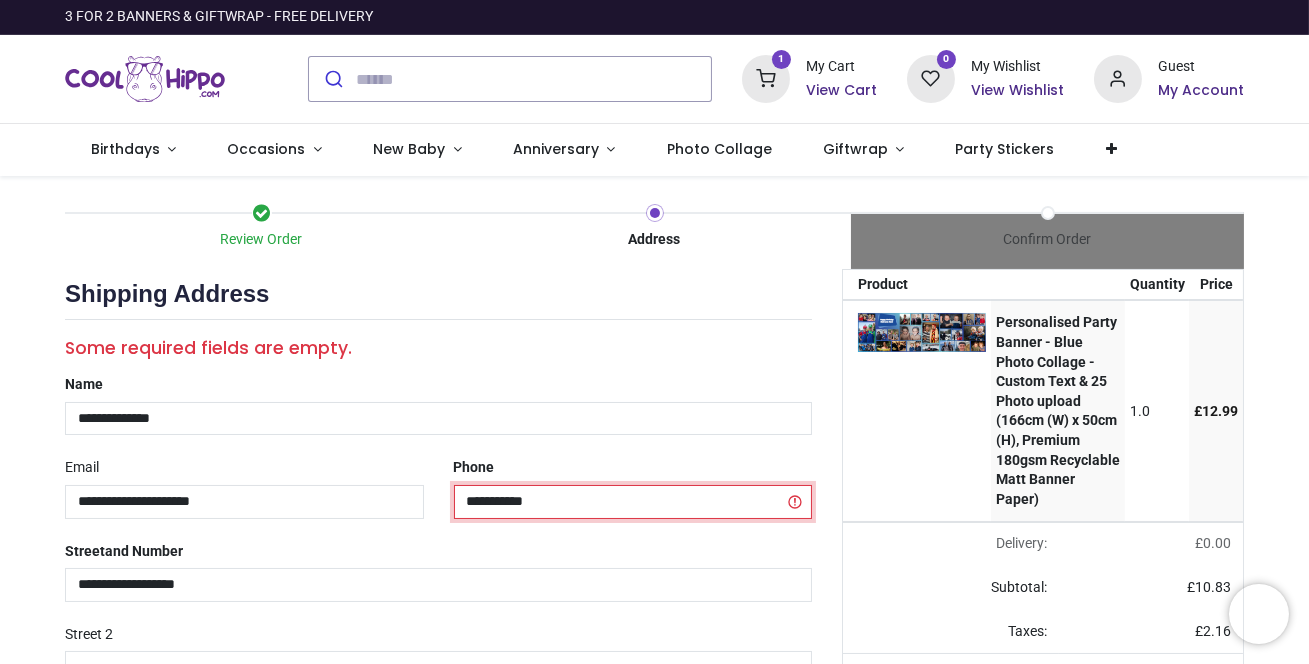 scroll, scrollTop: 274, scrollLeft: 0, axis: vertical 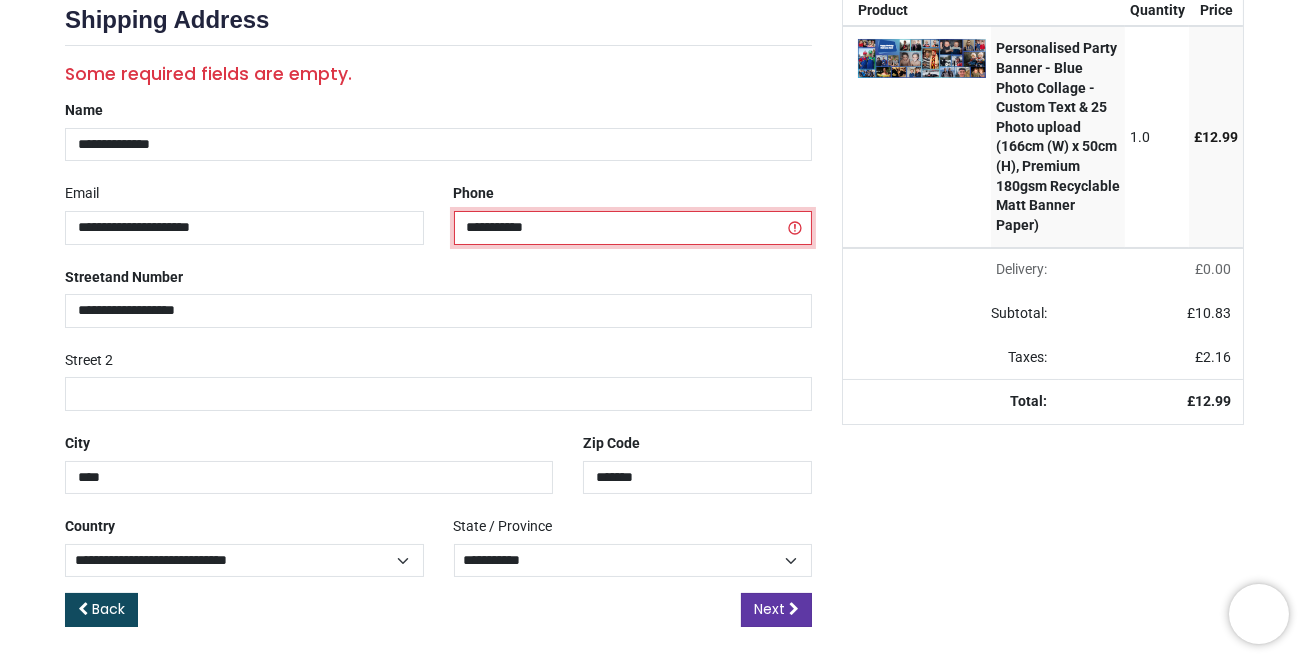 type on "**********" 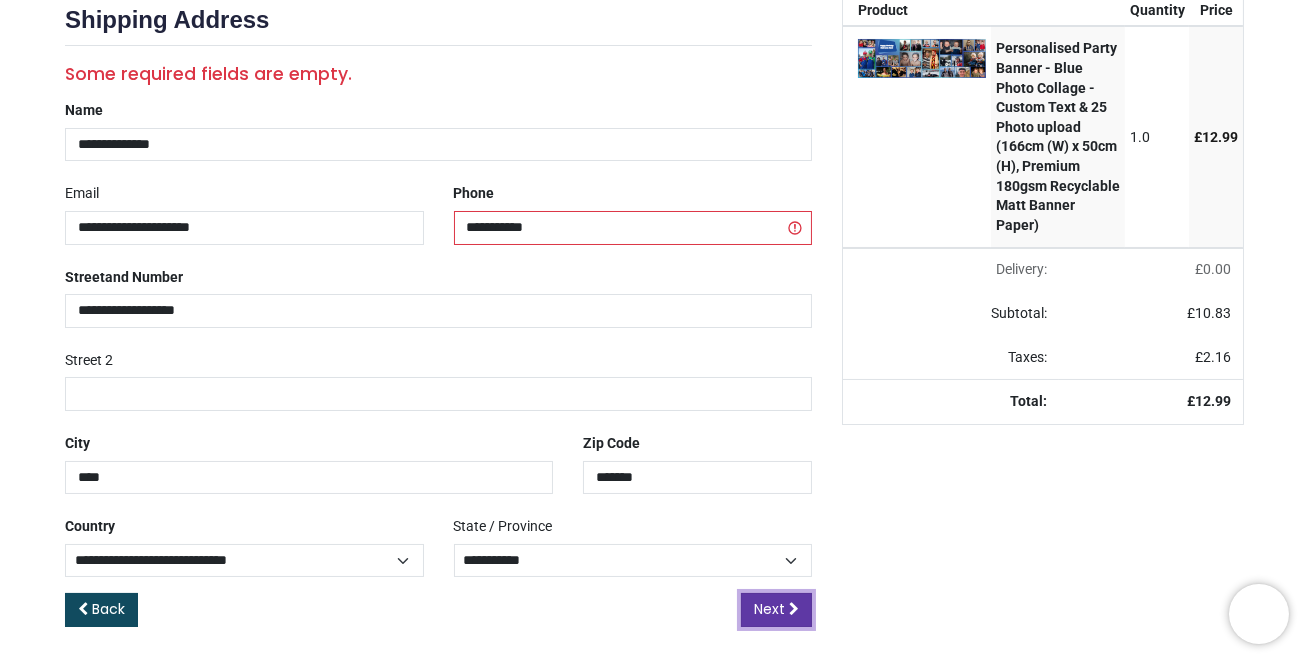 click on "Next" at bounding box center [776, 610] 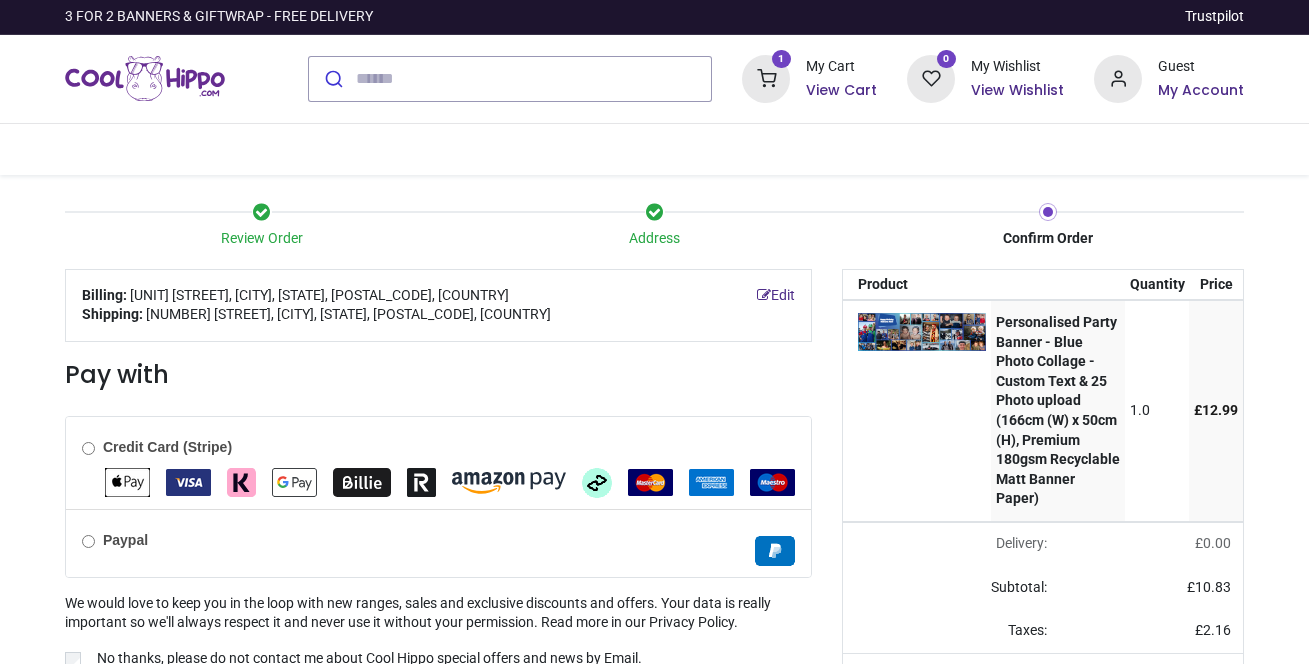 scroll, scrollTop: 0, scrollLeft: 0, axis: both 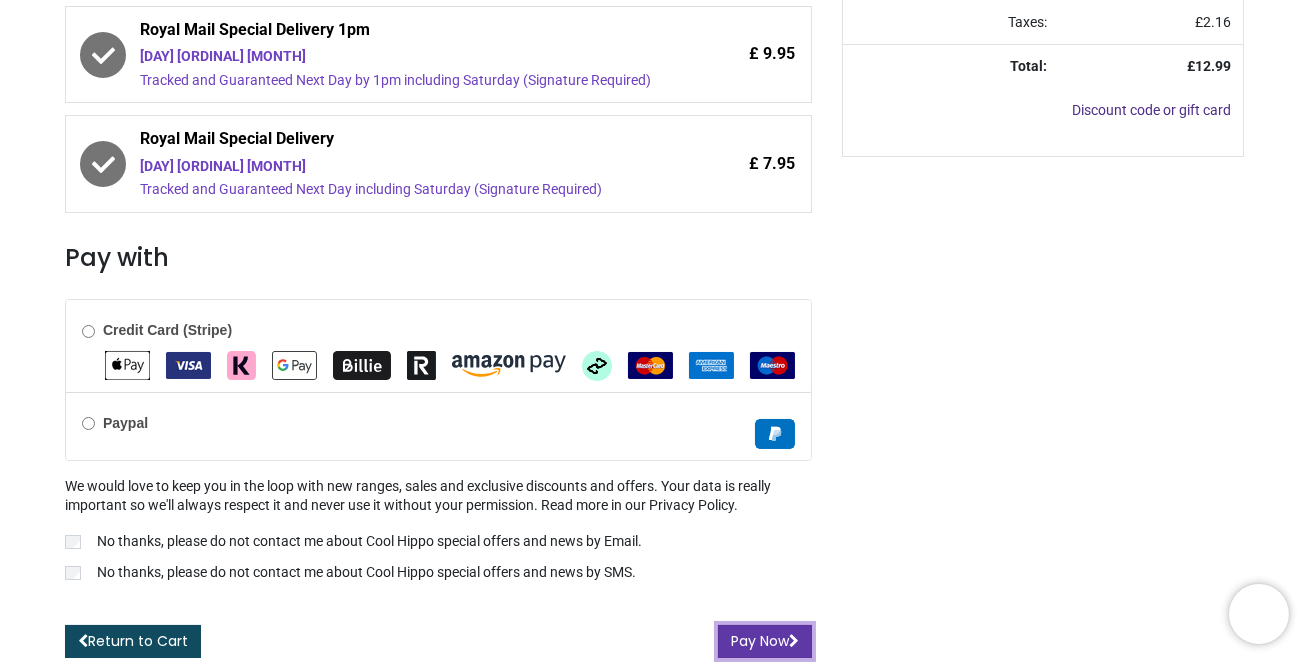 click on "Pay Now" at bounding box center (765, 642) 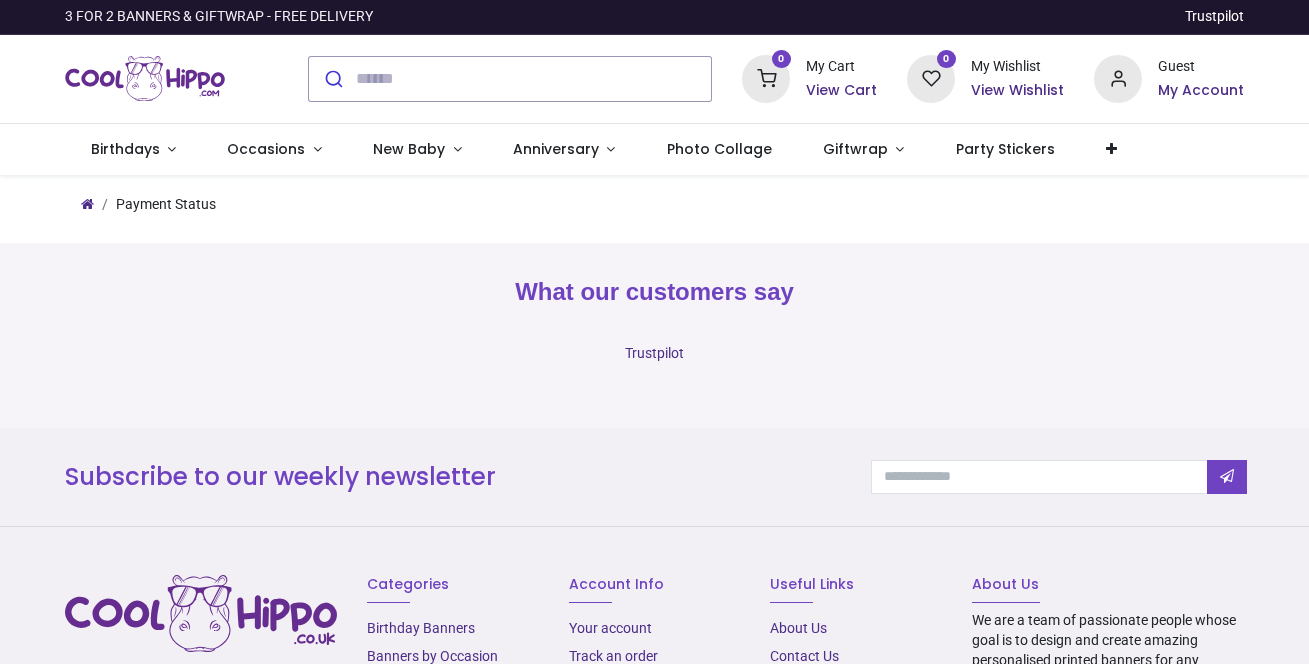scroll, scrollTop: 0, scrollLeft: 0, axis: both 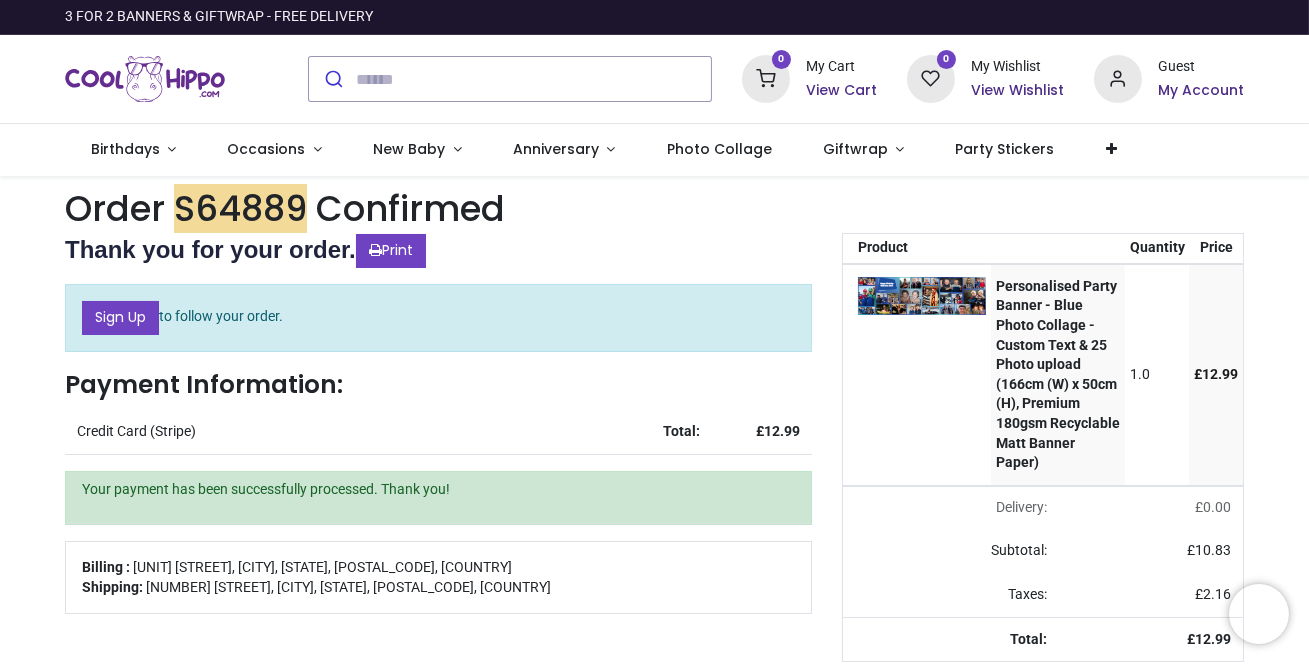 click on "Order   S64889   Confirmed" at bounding box center [654, 208] 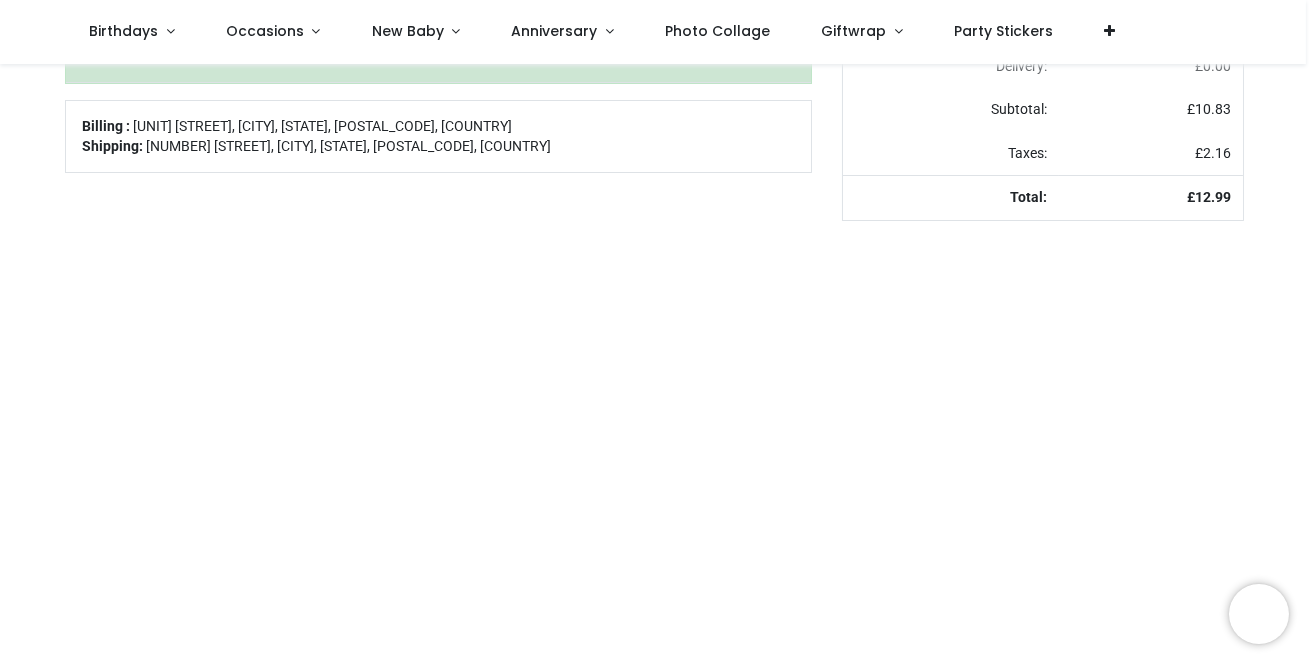 scroll, scrollTop: 334, scrollLeft: 0, axis: vertical 